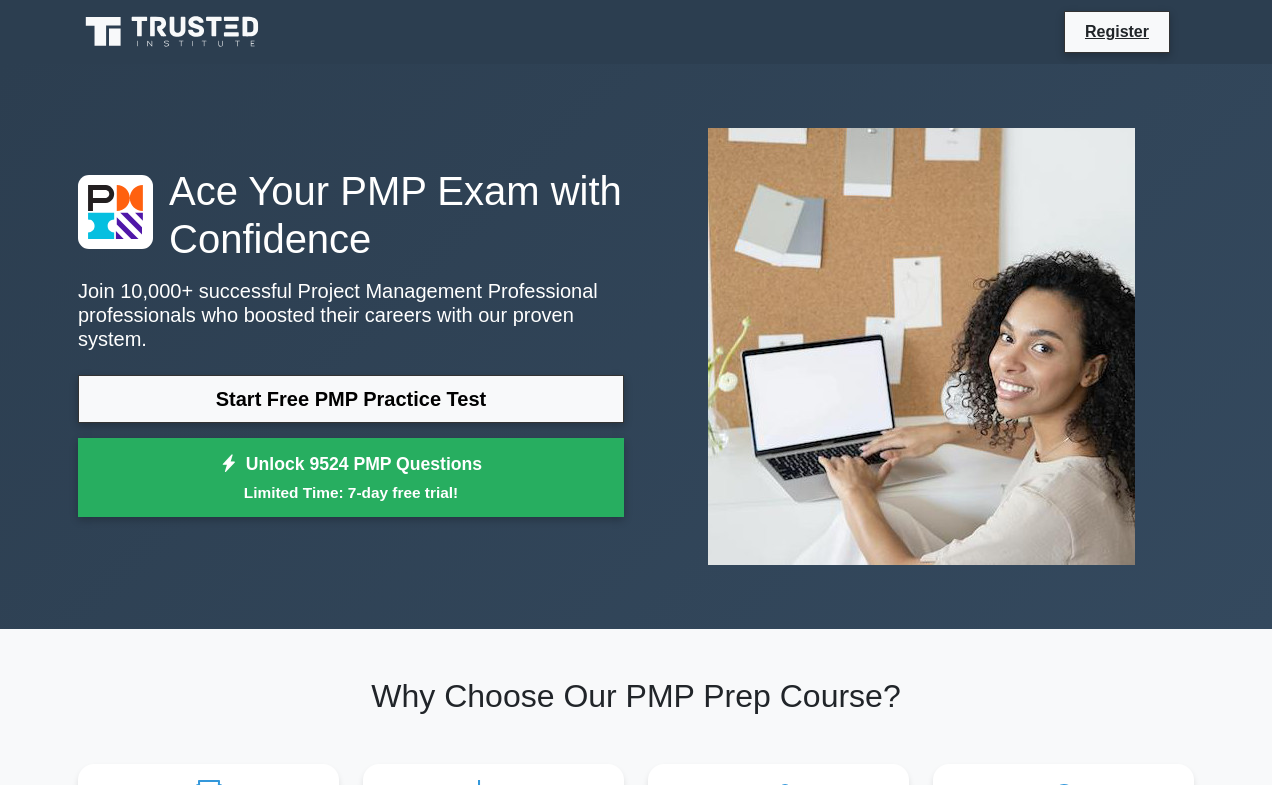 scroll, scrollTop: 106, scrollLeft: 0, axis: vertical 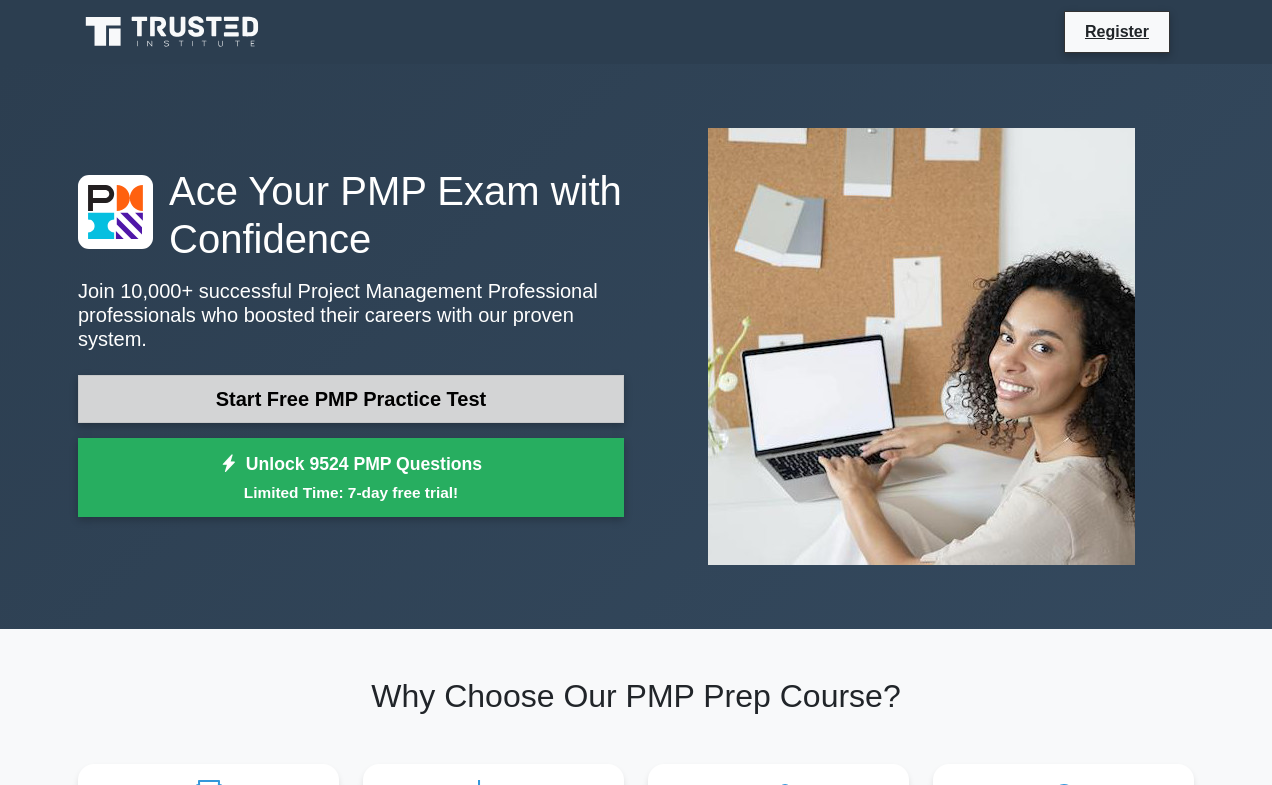 click on "Start Free PMP Practice Test" at bounding box center [351, 399] 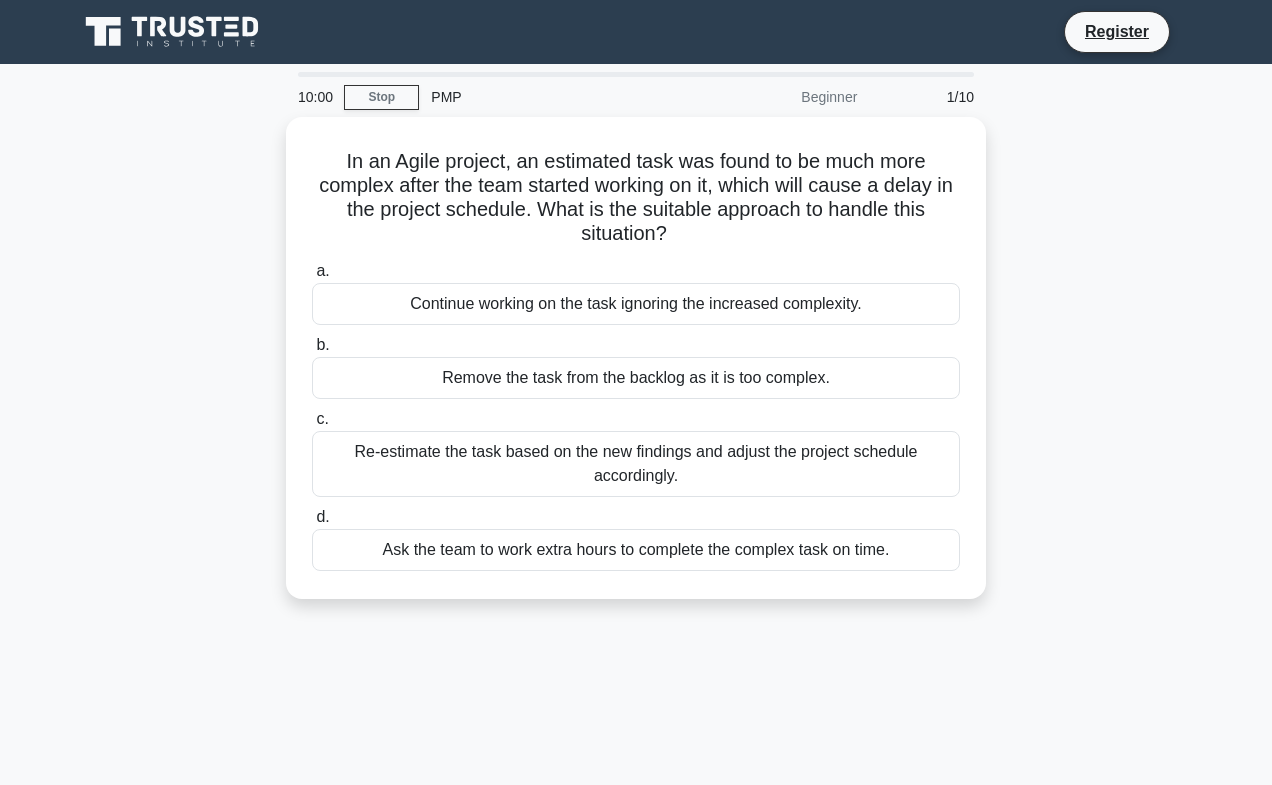 scroll, scrollTop: 0, scrollLeft: 0, axis: both 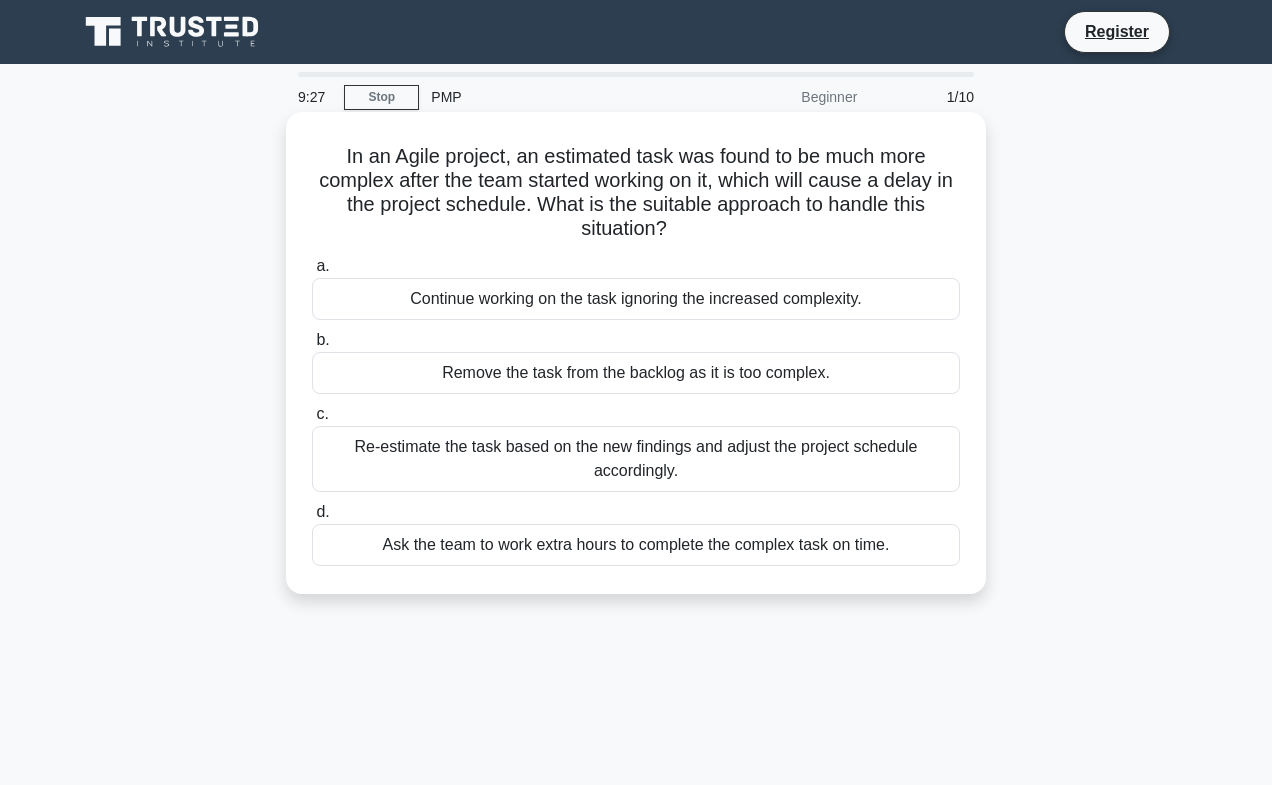 click on "Re-estimate the task based on the new findings and adjust the project schedule accordingly." at bounding box center [636, 459] 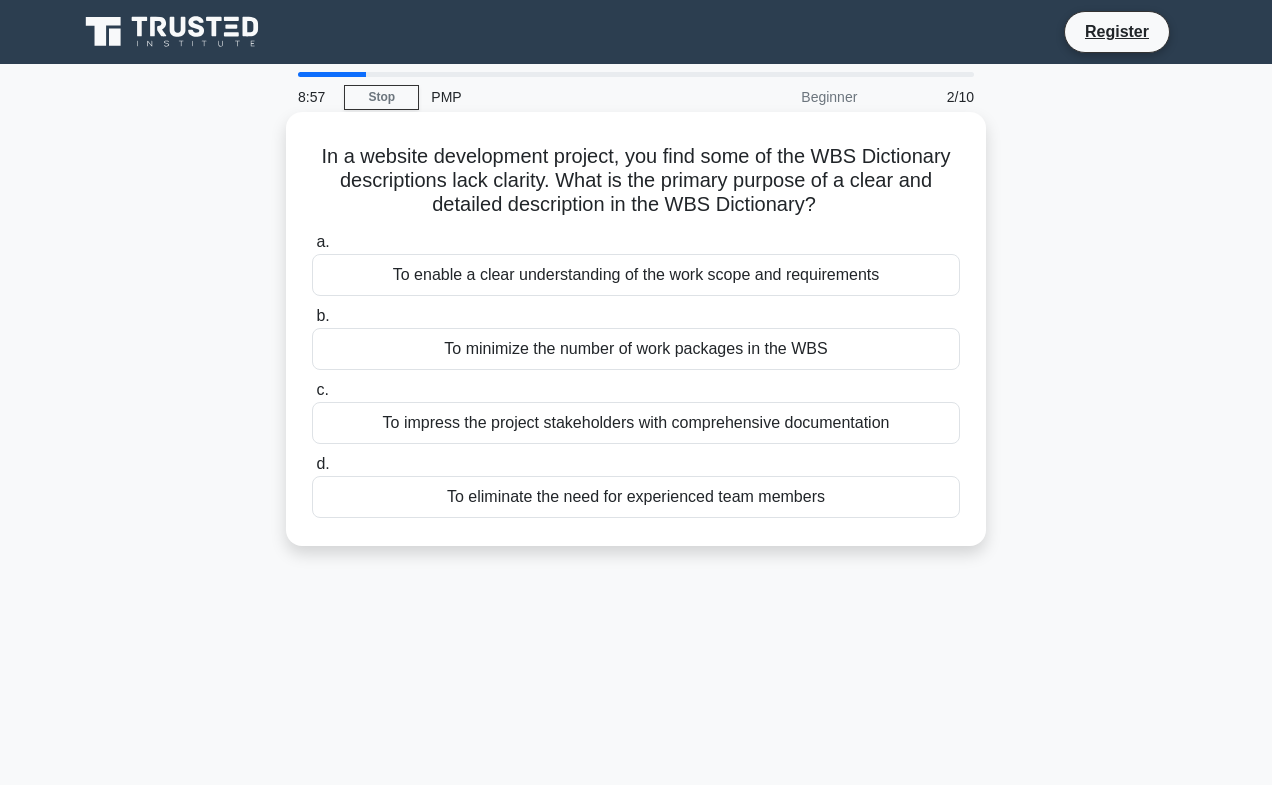 click on "To enable a clear understanding of the work scope and requirements" at bounding box center [636, 275] 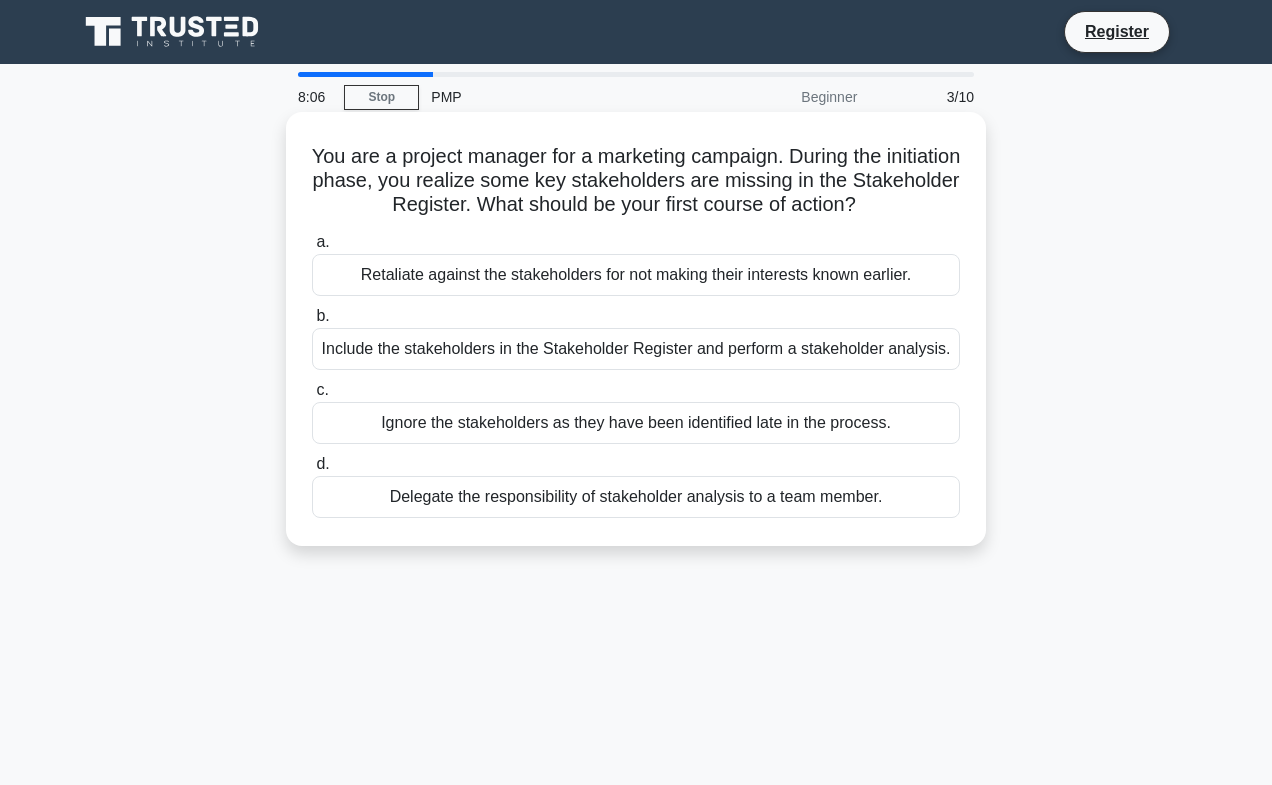 click on "Include the stakeholders in the Stakeholder Register and perform a stakeholder analysis." at bounding box center (636, 349) 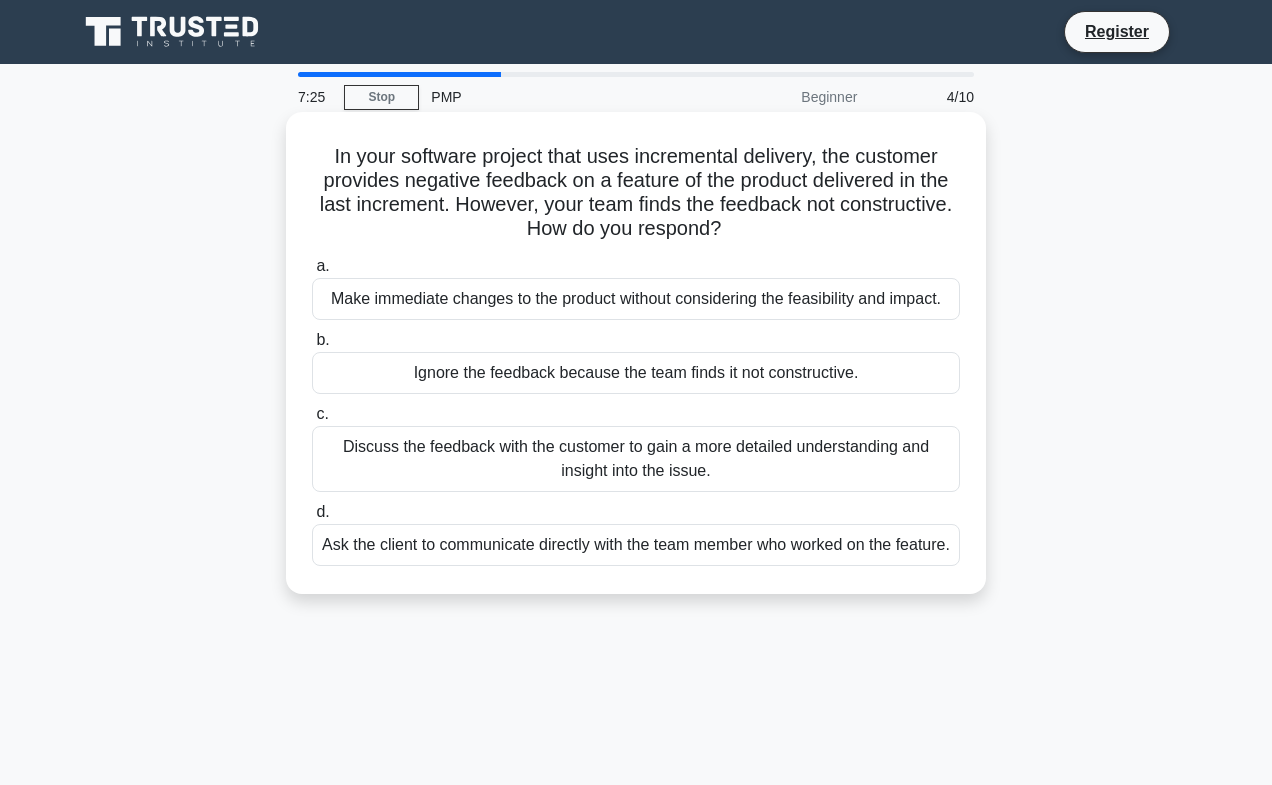 click on "Discuss the feedback with the customer to gain a more detailed understanding and insight into the issue." at bounding box center [636, 459] 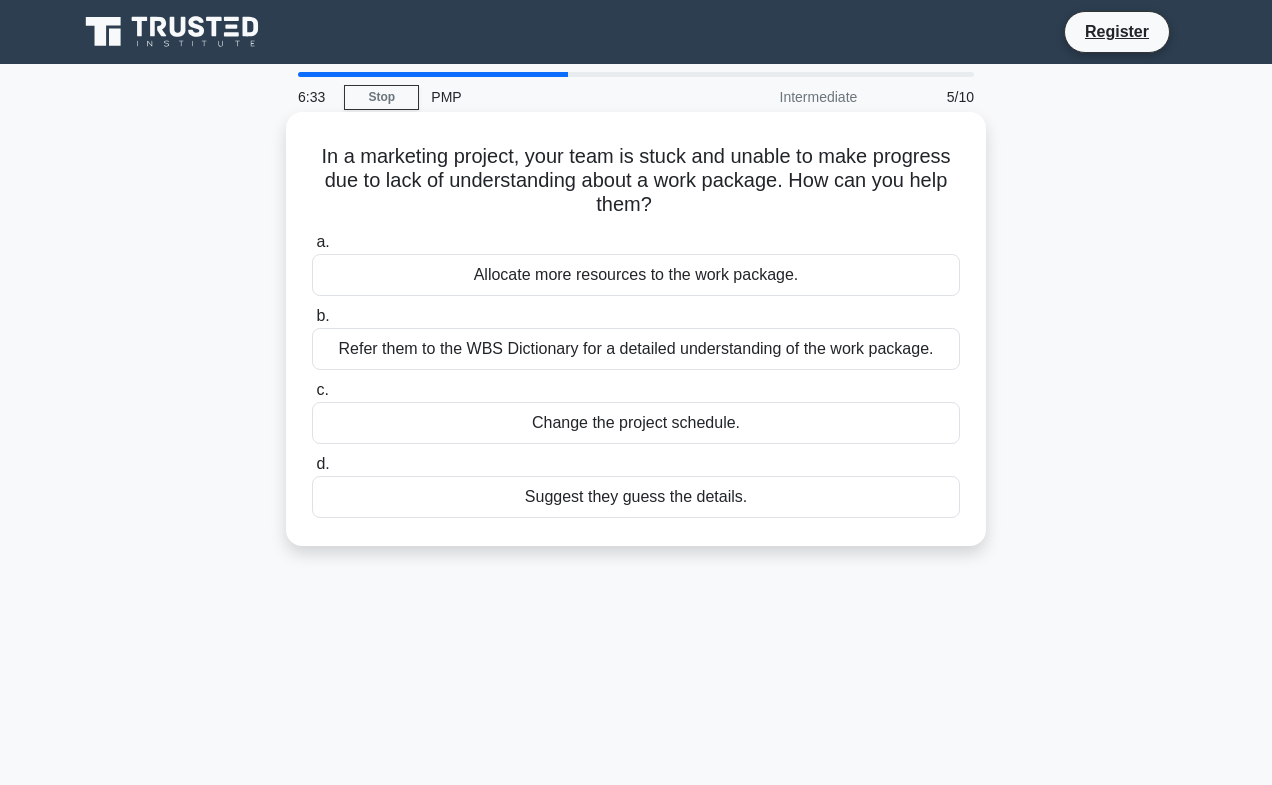 click on "Refer them to the WBS Dictionary for a detailed understanding of the work package." at bounding box center (636, 349) 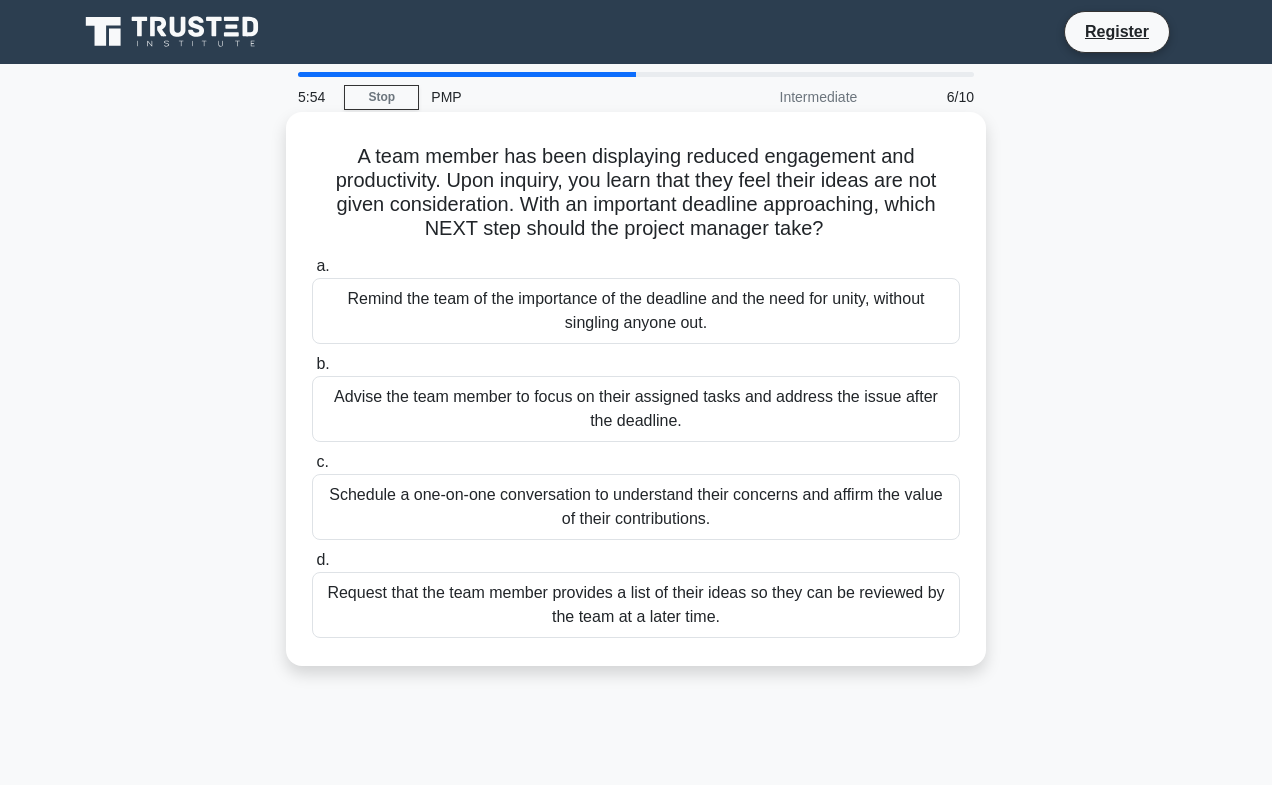 click on "Schedule a one-on-one conversation to understand their concerns and affirm the value of their contributions." at bounding box center (636, 507) 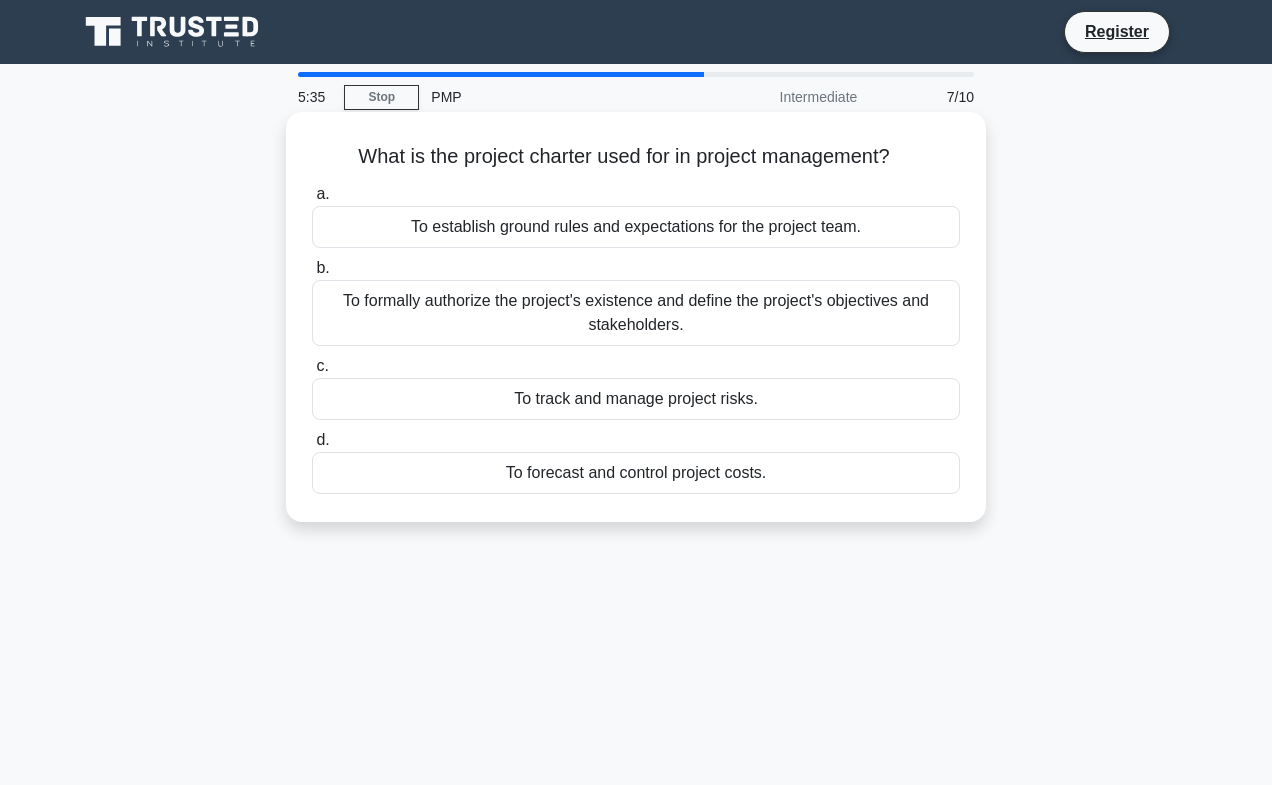 click on "To formally authorize the project's existence and define the project's objectives and stakeholders." at bounding box center (636, 313) 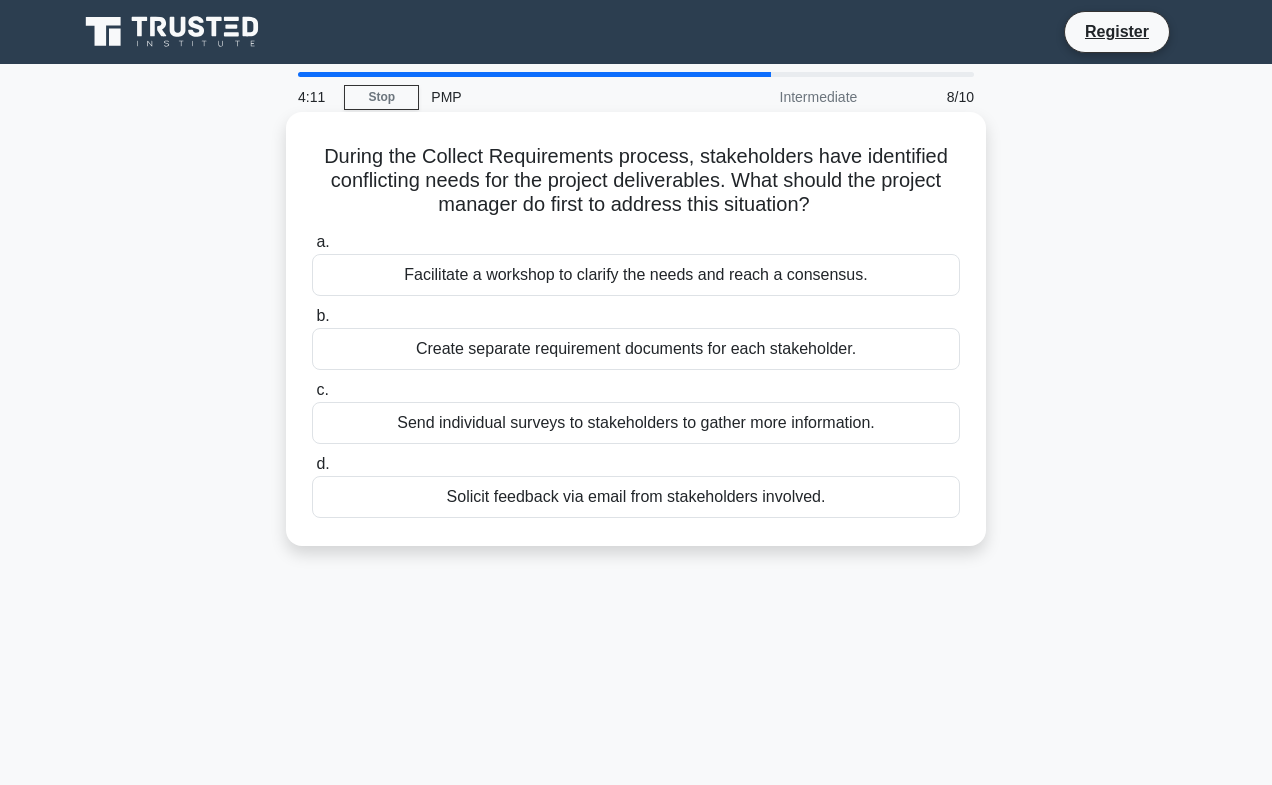 click on "Facilitate a workshop to clarify the needs and reach a consensus." at bounding box center (636, 275) 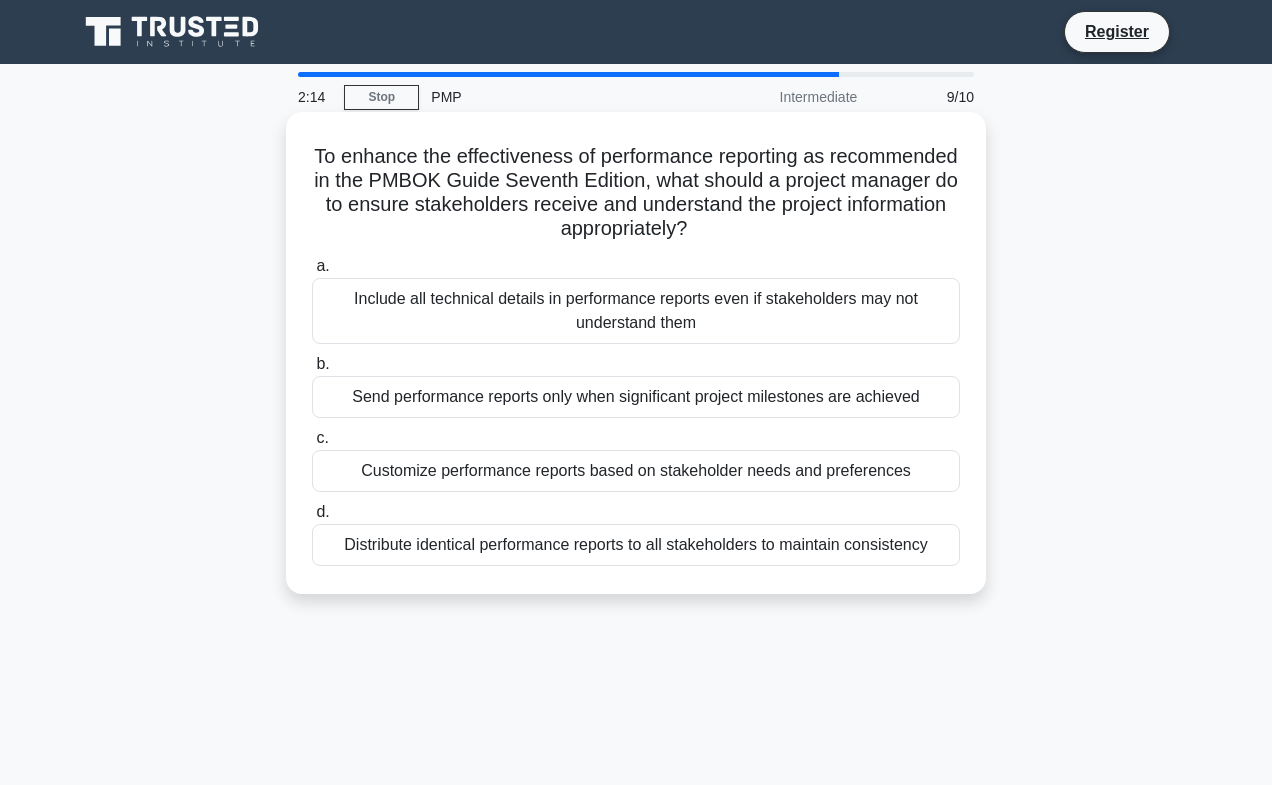 click on "Send performance reports only when significant project milestones are achieved" at bounding box center [636, 397] 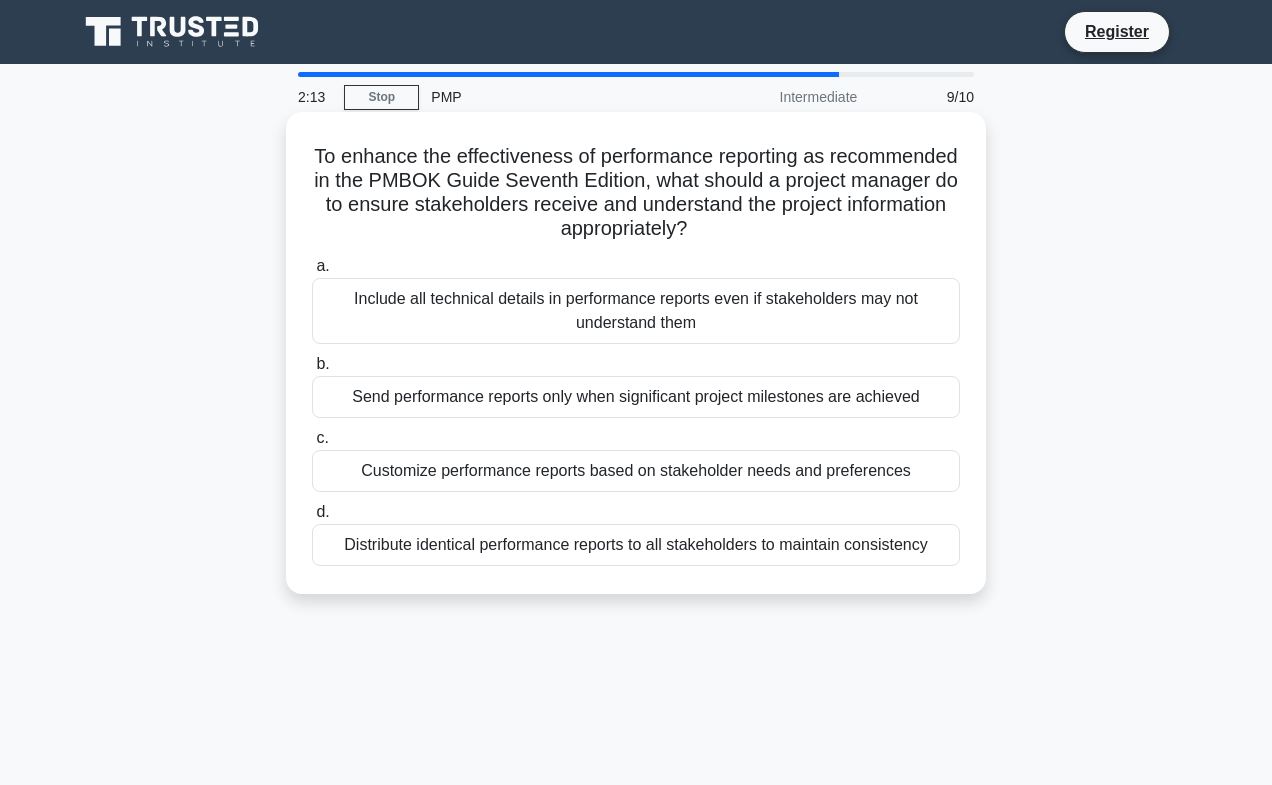 click on "Send performance reports only when significant project milestones are achieved" at bounding box center (636, 397) 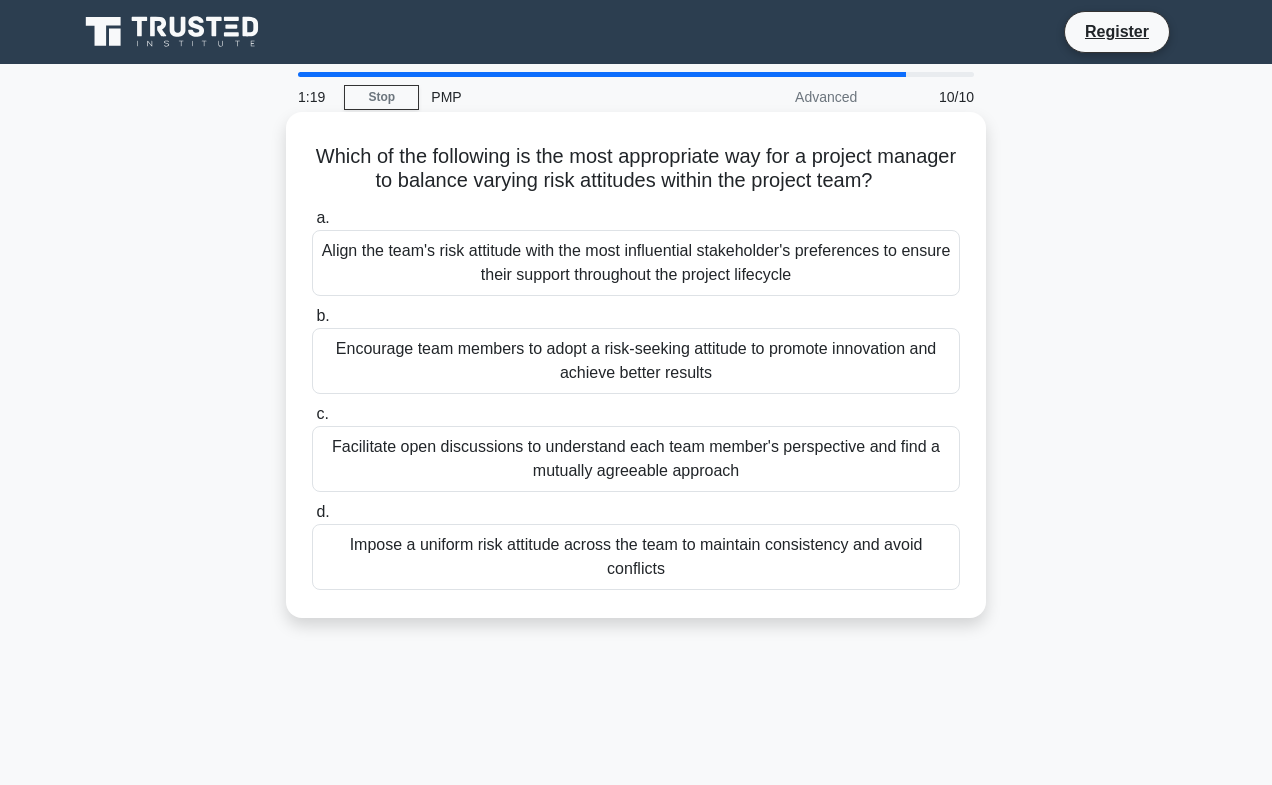 click on "Facilitate open discussions to understand each team member's perspective and find a mutually agreeable approach" at bounding box center (636, 459) 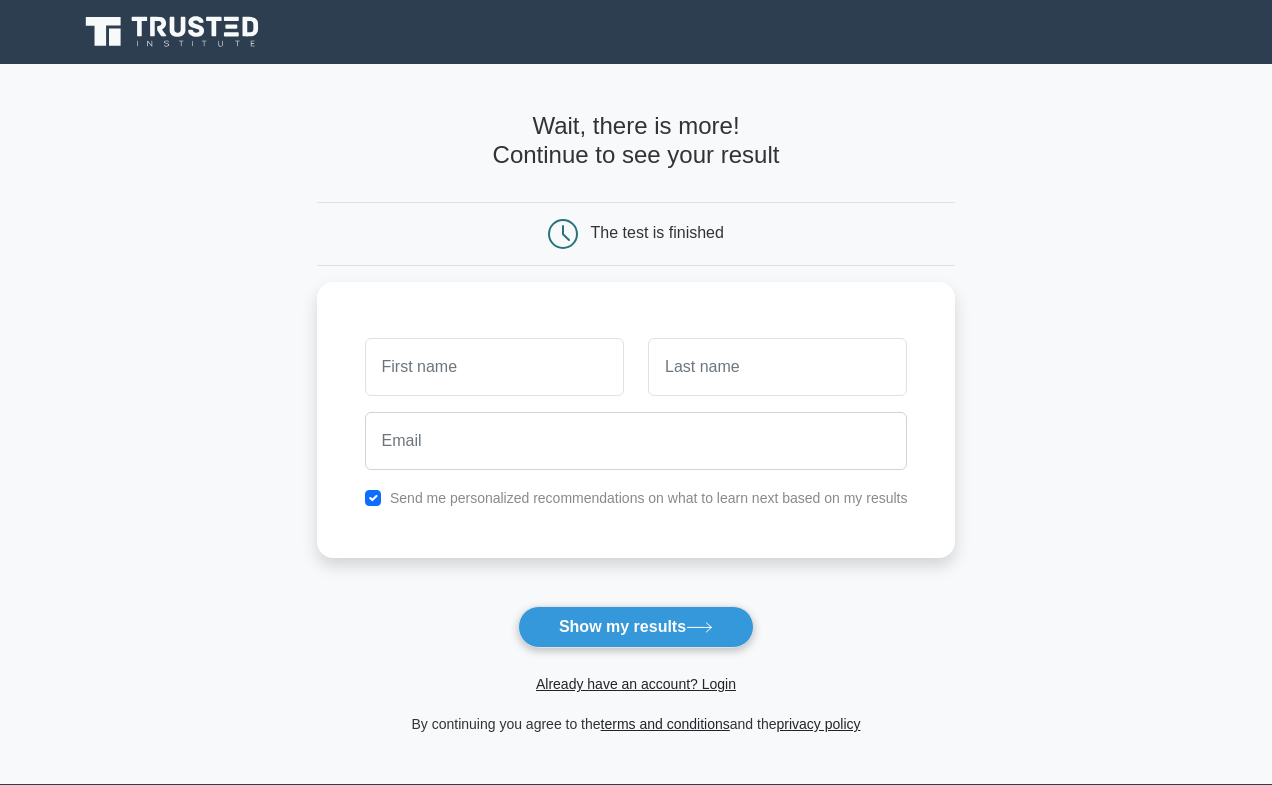 scroll, scrollTop: 0, scrollLeft: 0, axis: both 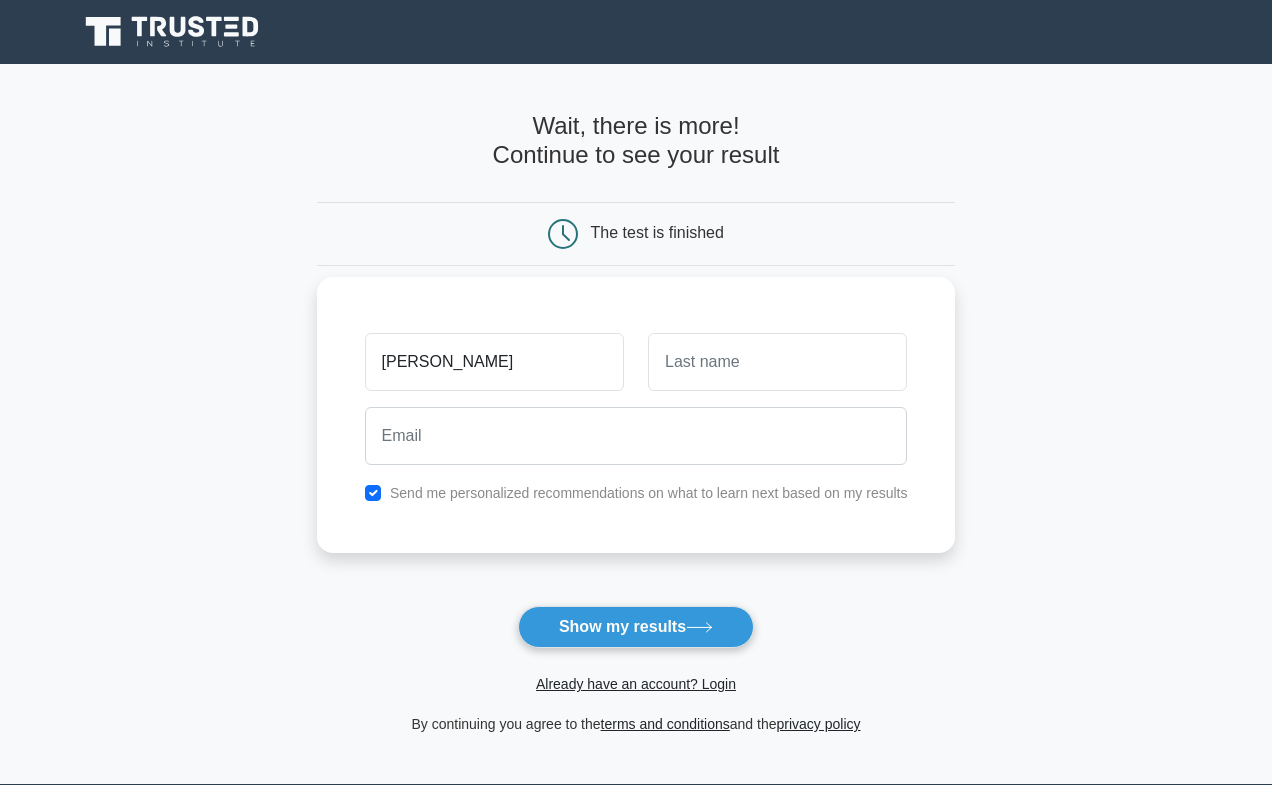 type on "Vicky" 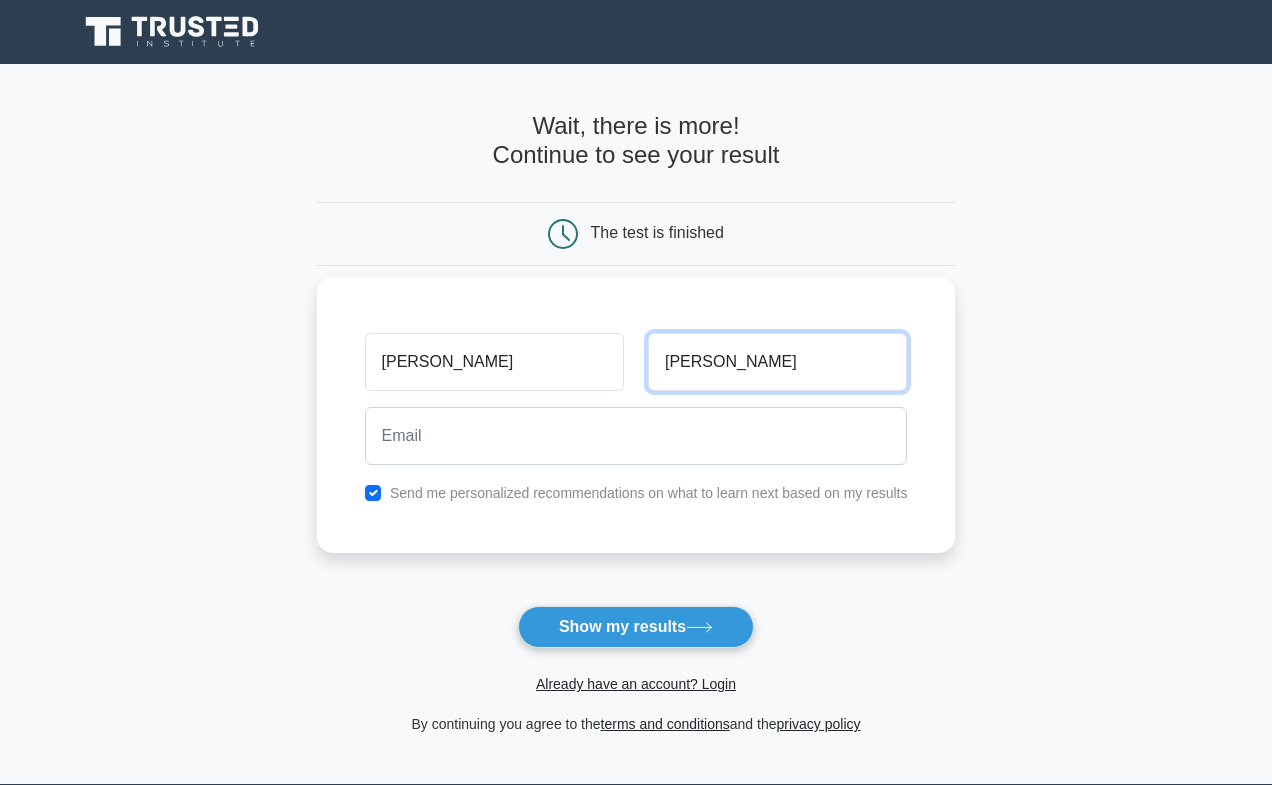 type on "Chan" 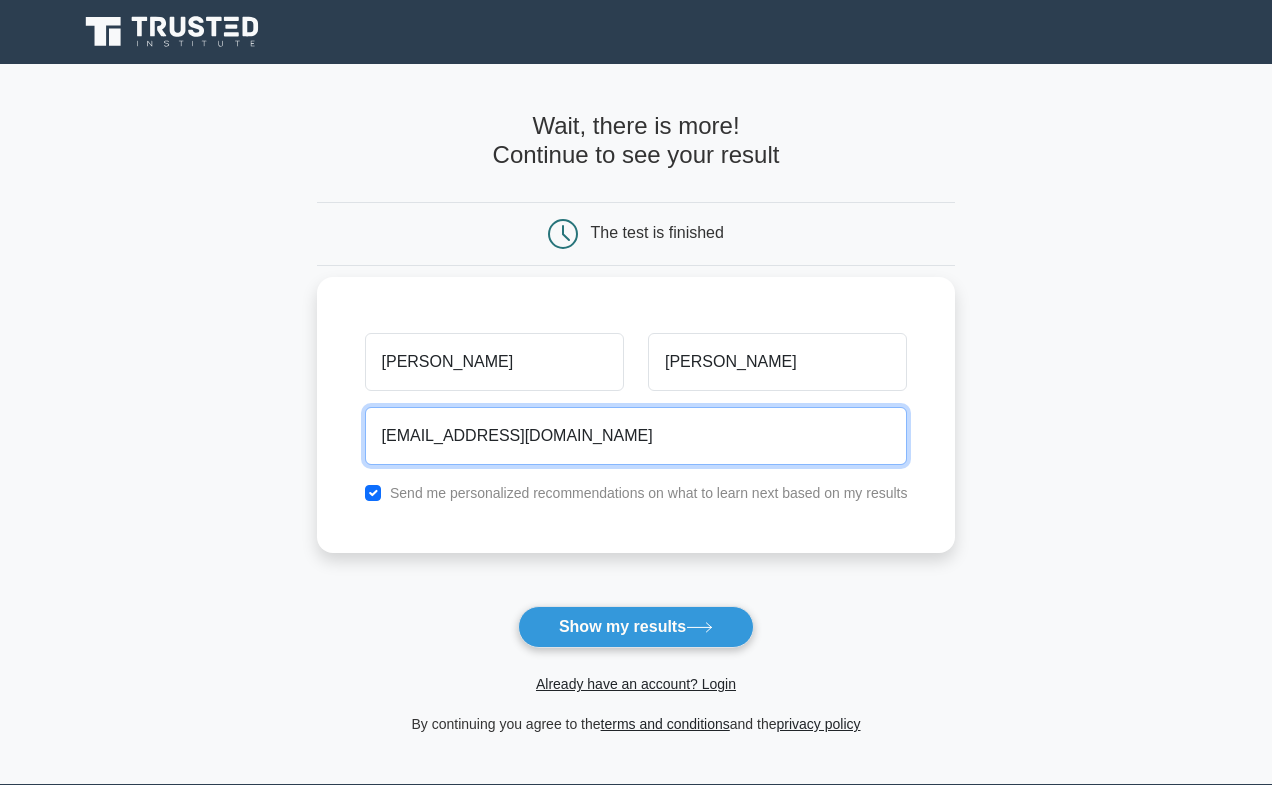 type on "itvickywork@gmail.com" 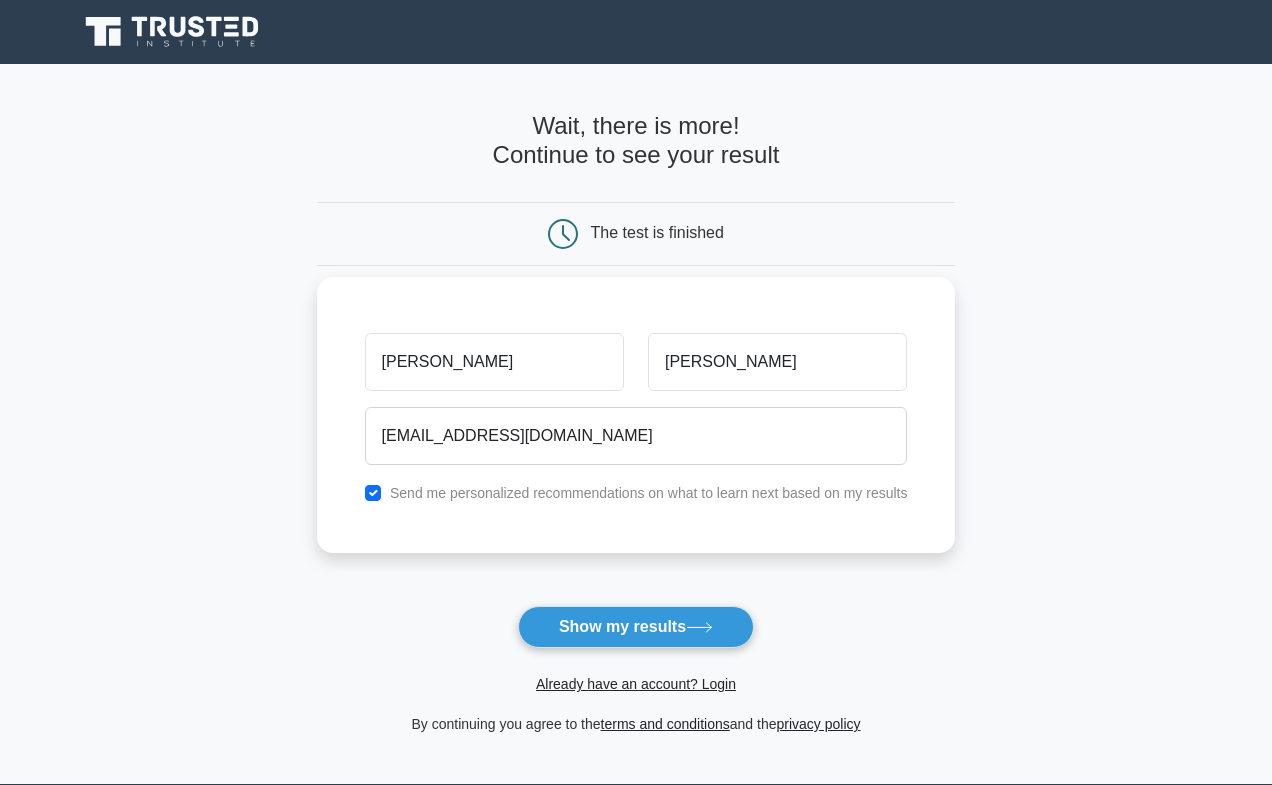 click on "Send me personalized recommendations on what to learn next based on my results" at bounding box center (649, 493) 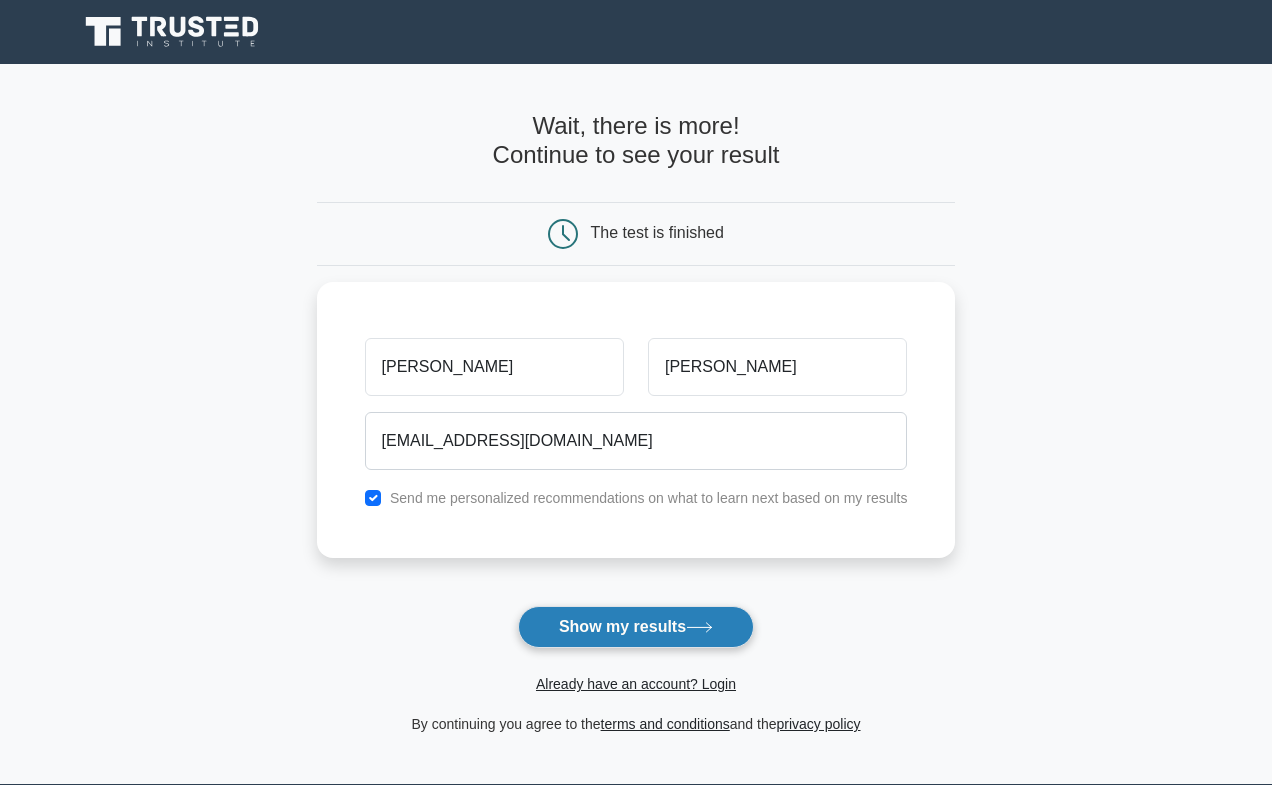 click on "Show my results" at bounding box center [636, 627] 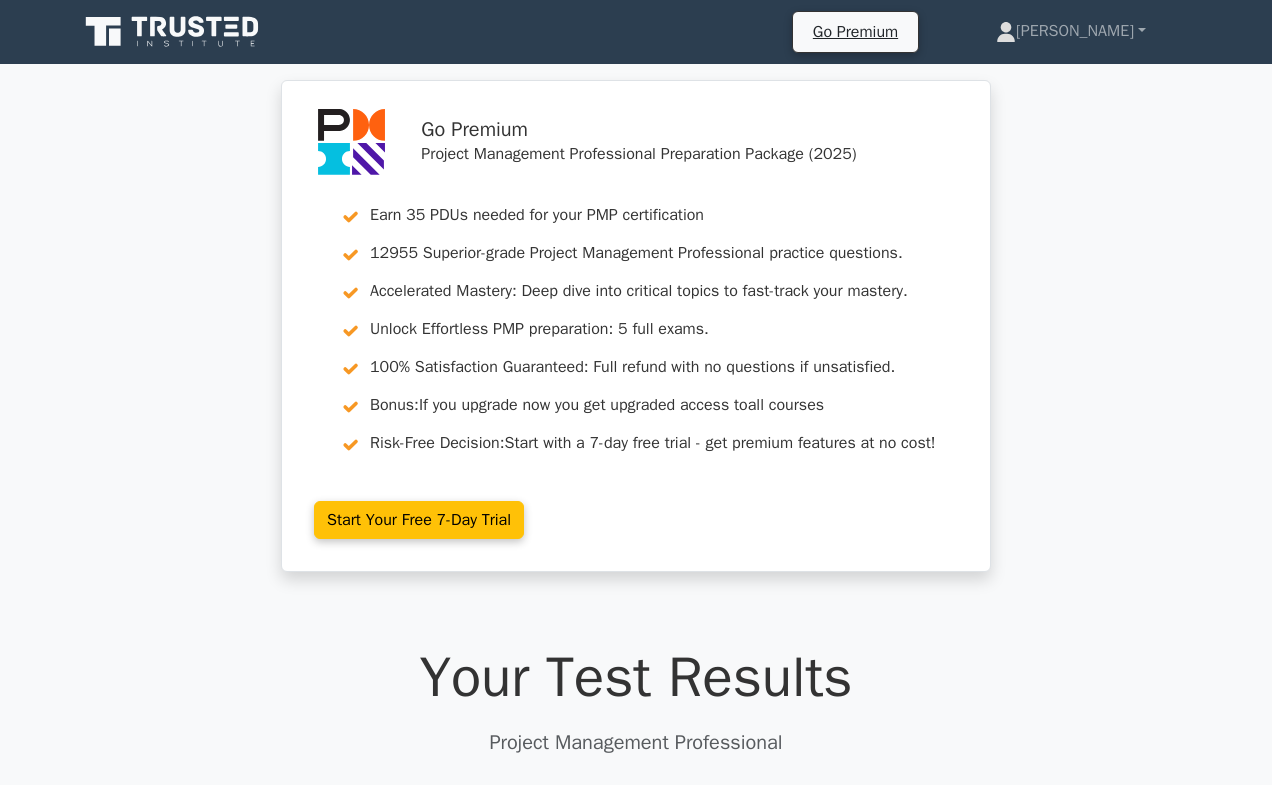 scroll, scrollTop: 0, scrollLeft: 0, axis: both 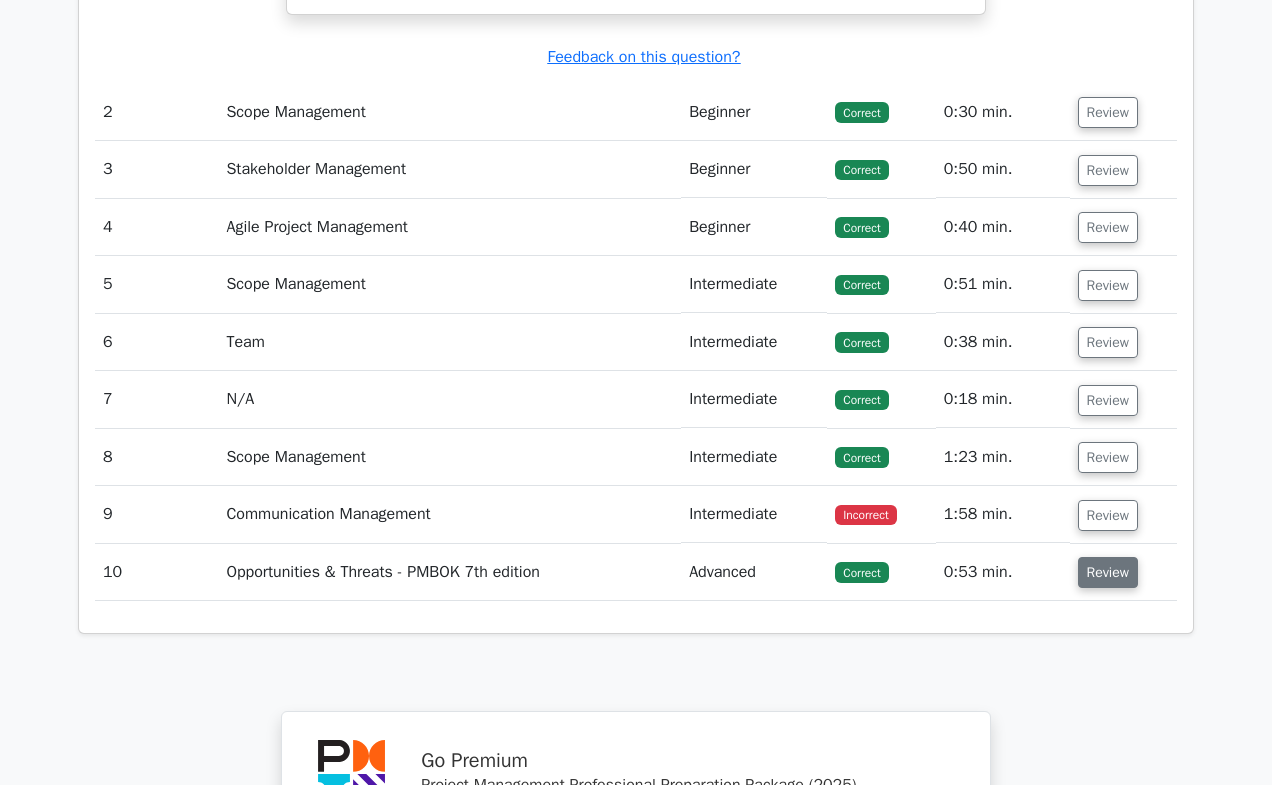 click on "Review" at bounding box center [1108, 572] 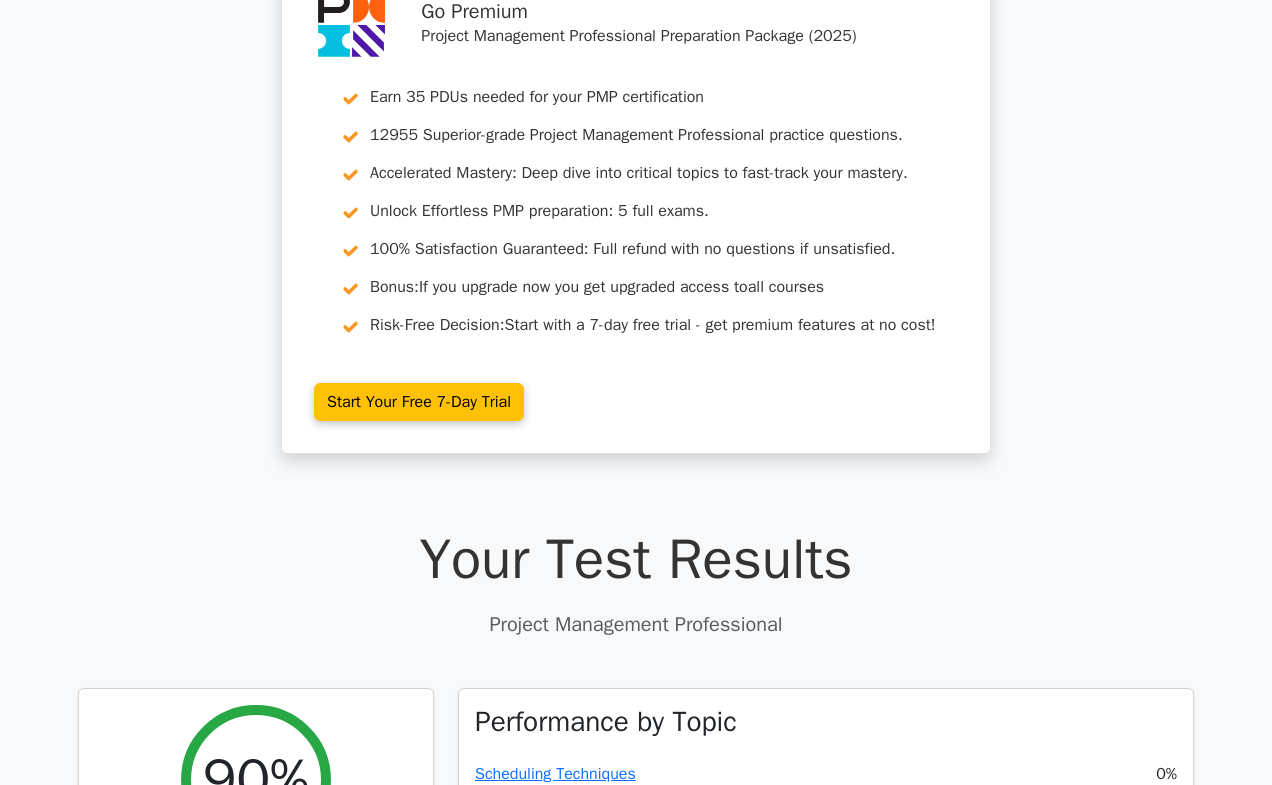 scroll, scrollTop: 0, scrollLeft: 0, axis: both 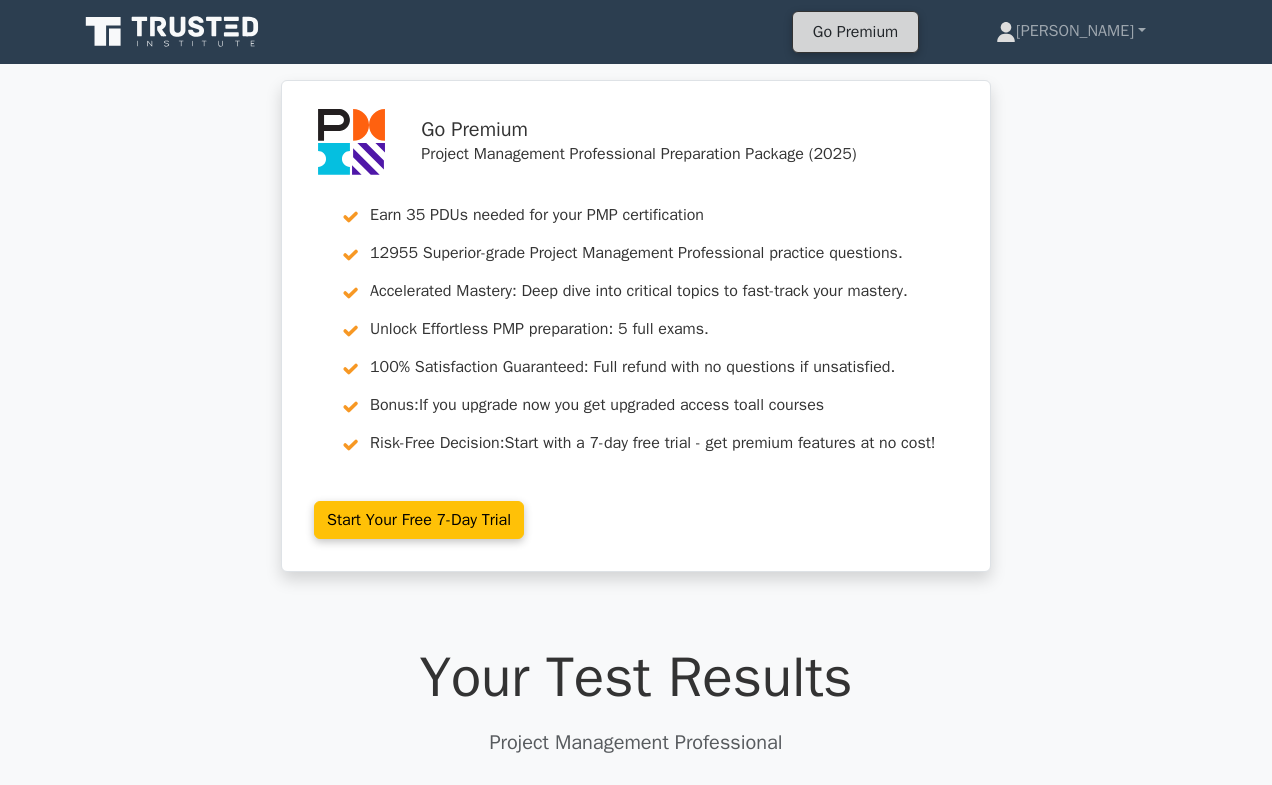 click on "Go Premium" at bounding box center [855, 32] 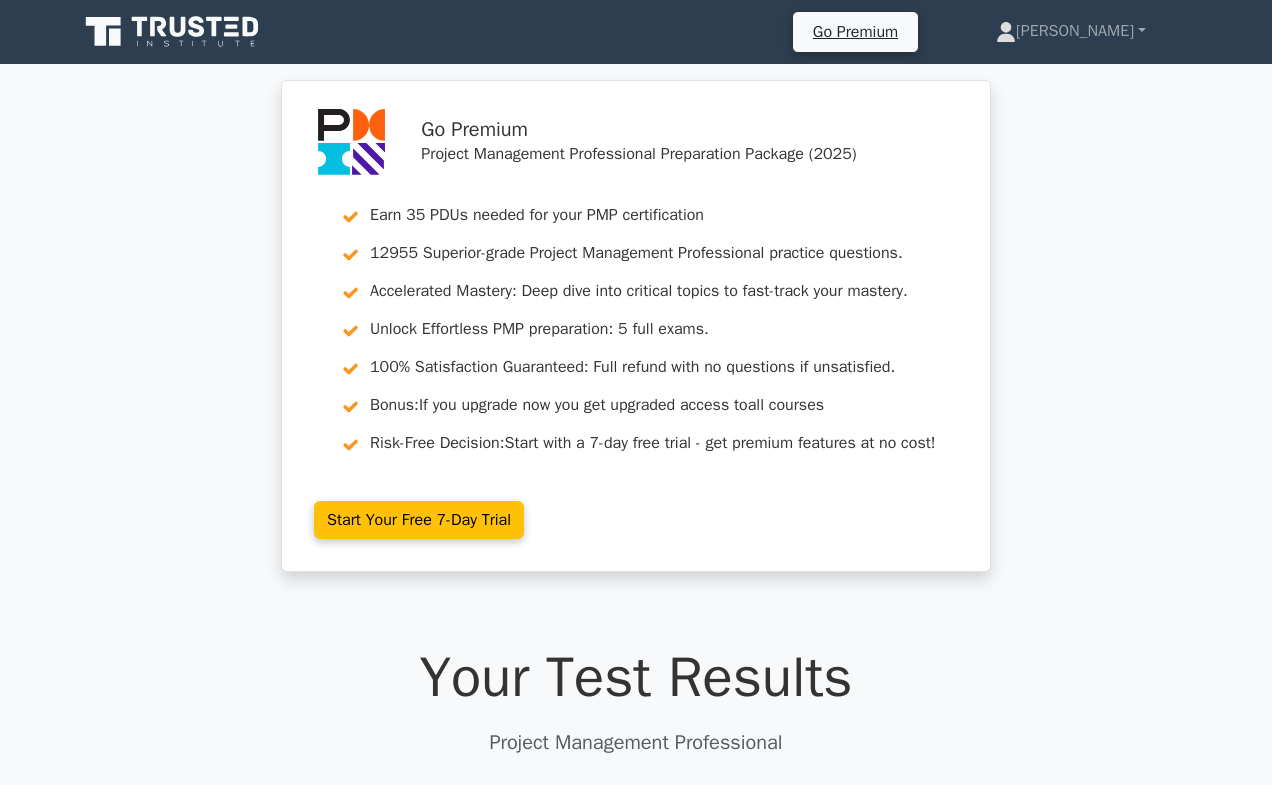 scroll, scrollTop: 0, scrollLeft: 0, axis: both 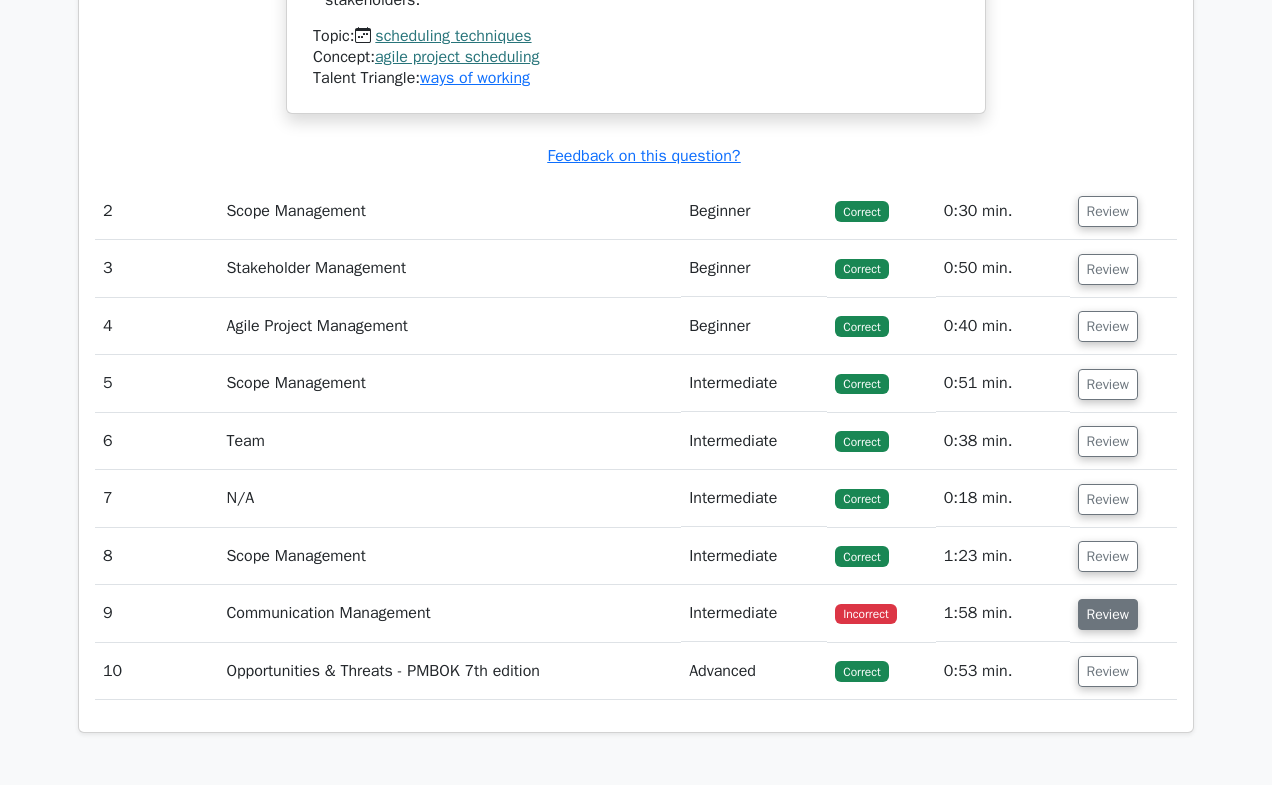 click on "Review" at bounding box center [1108, 614] 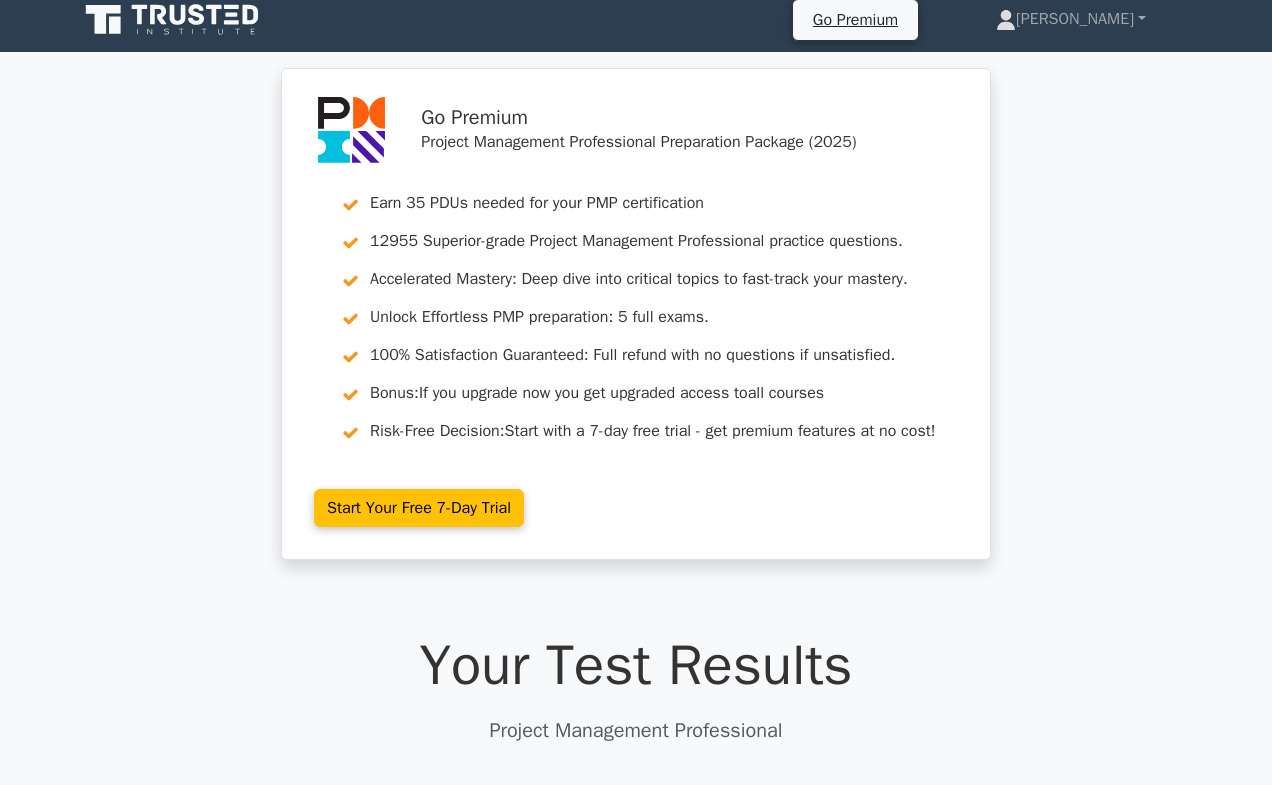scroll, scrollTop: 0, scrollLeft: 0, axis: both 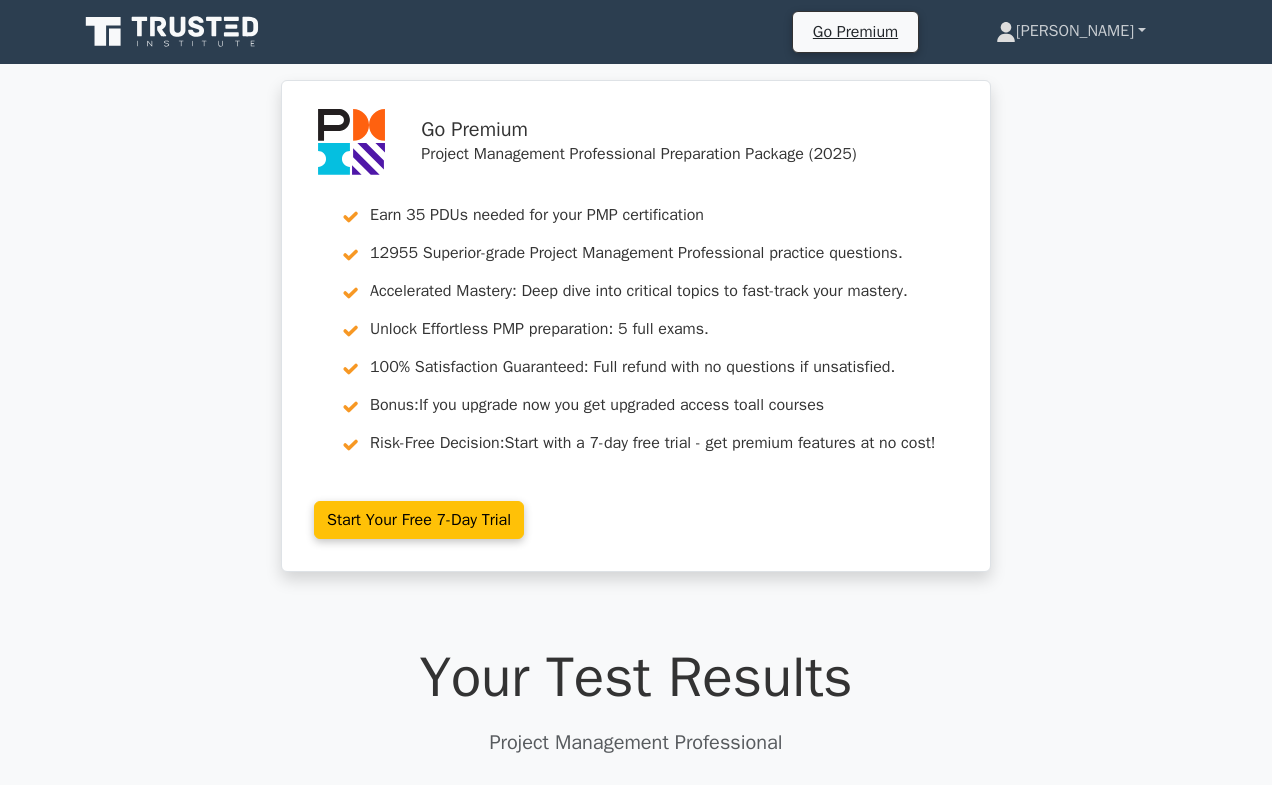 click on "[PERSON_NAME]" at bounding box center [1071, 31] 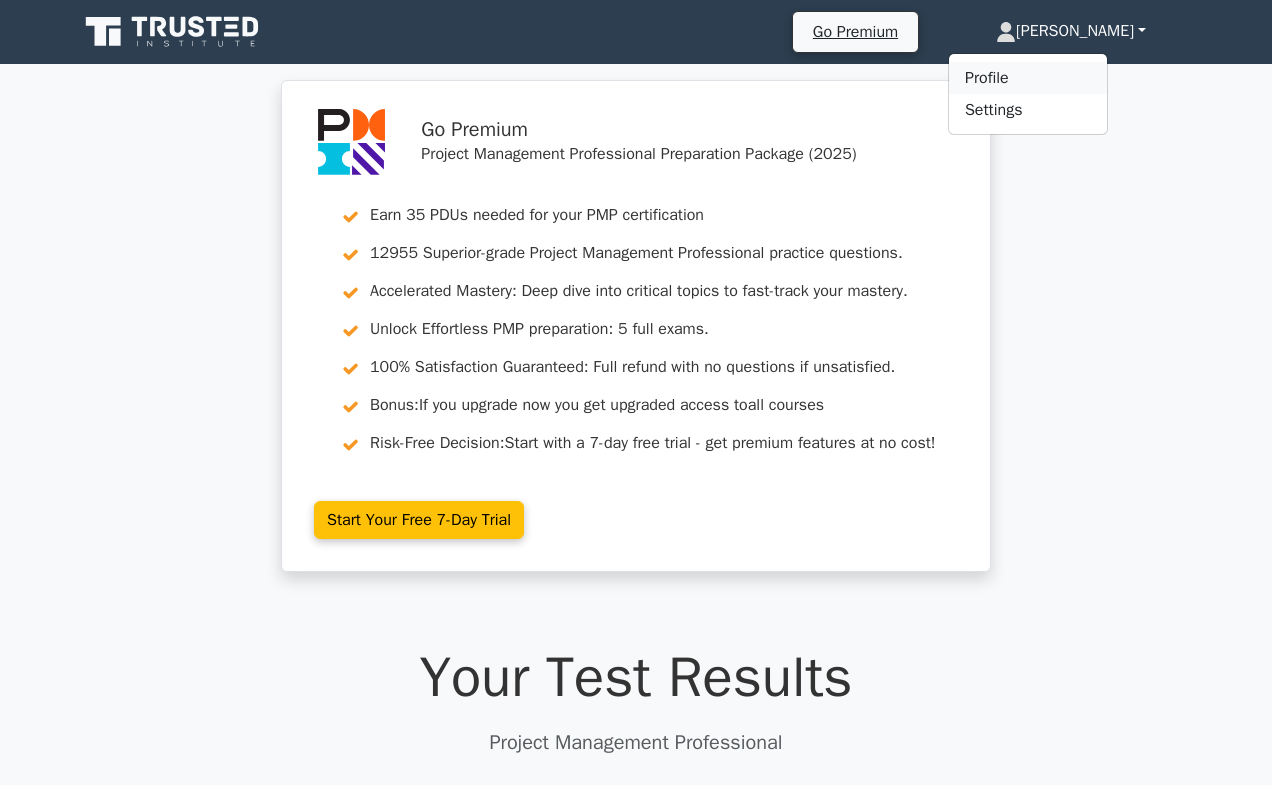 click on "Profile" at bounding box center (1028, 78) 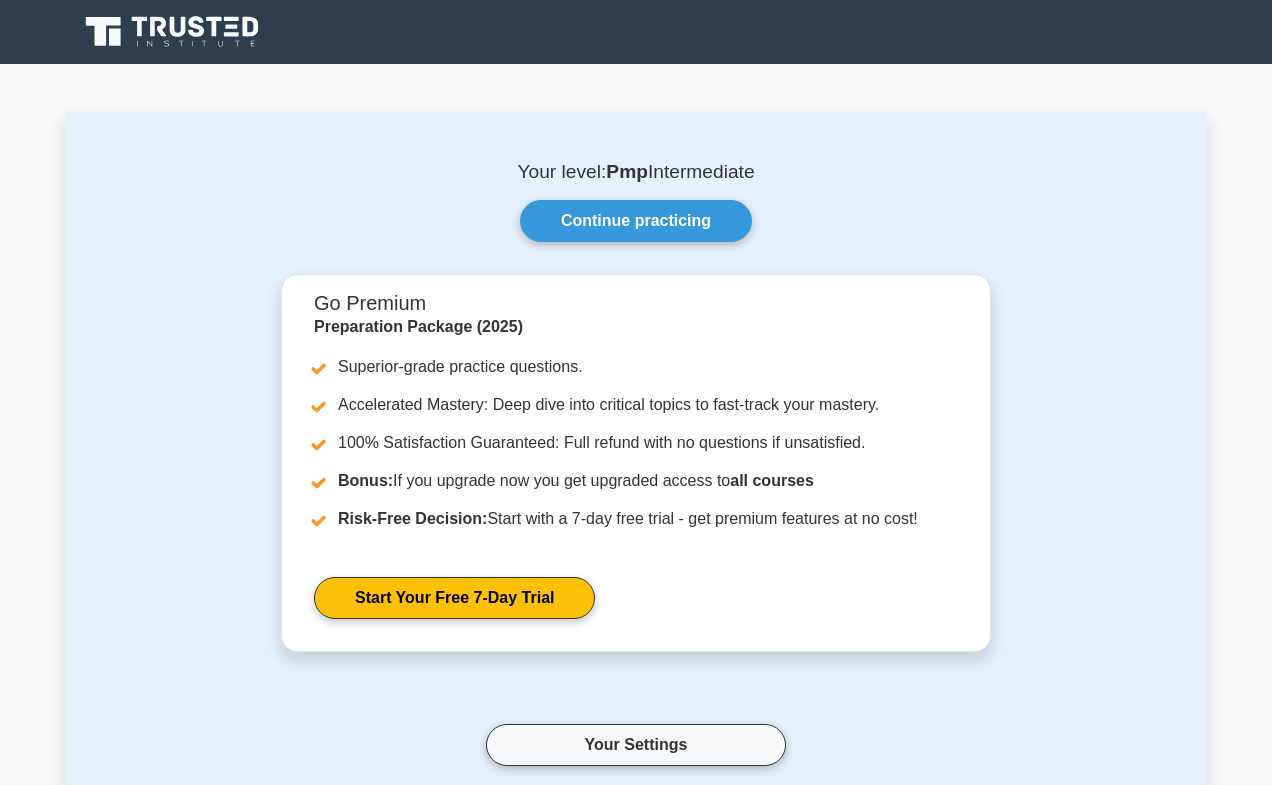 scroll, scrollTop: 0, scrollLeft: 0, axis: both 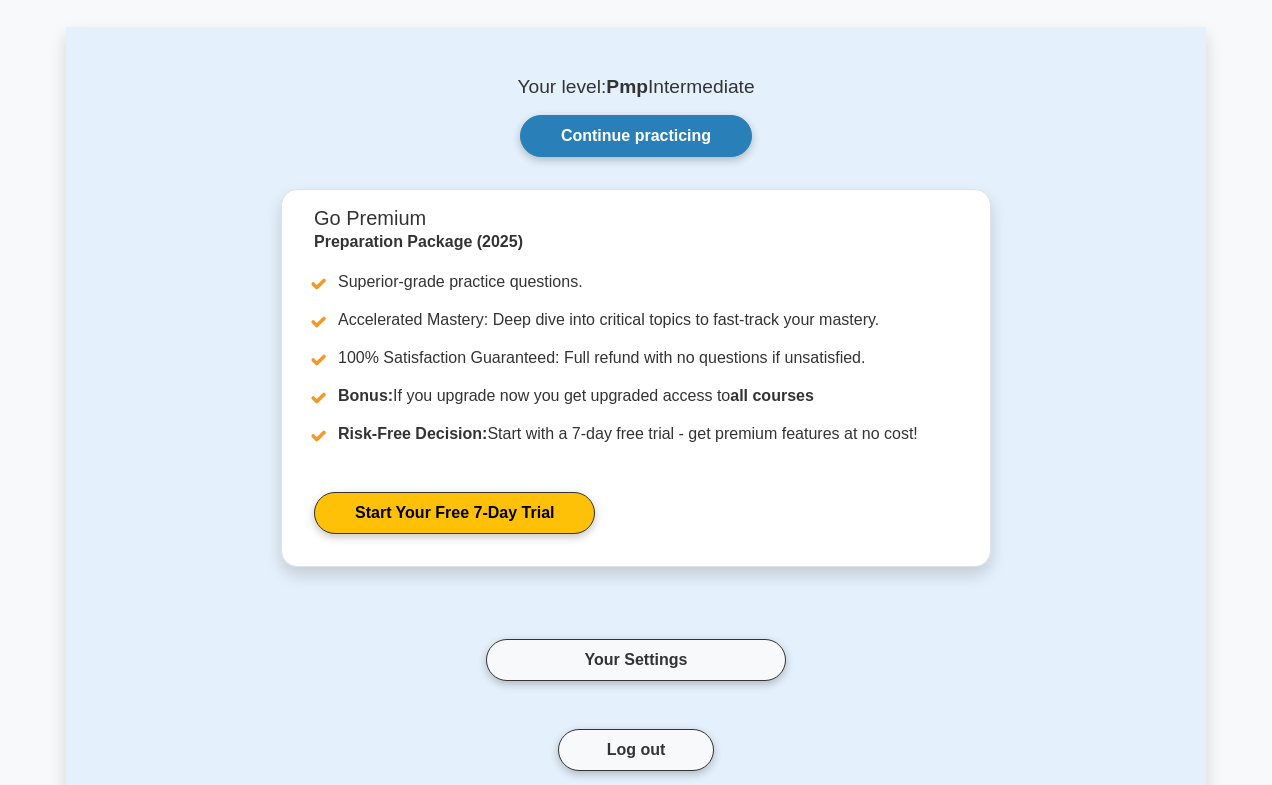 click on "Continue practicing" at bounding box center (636, 136) 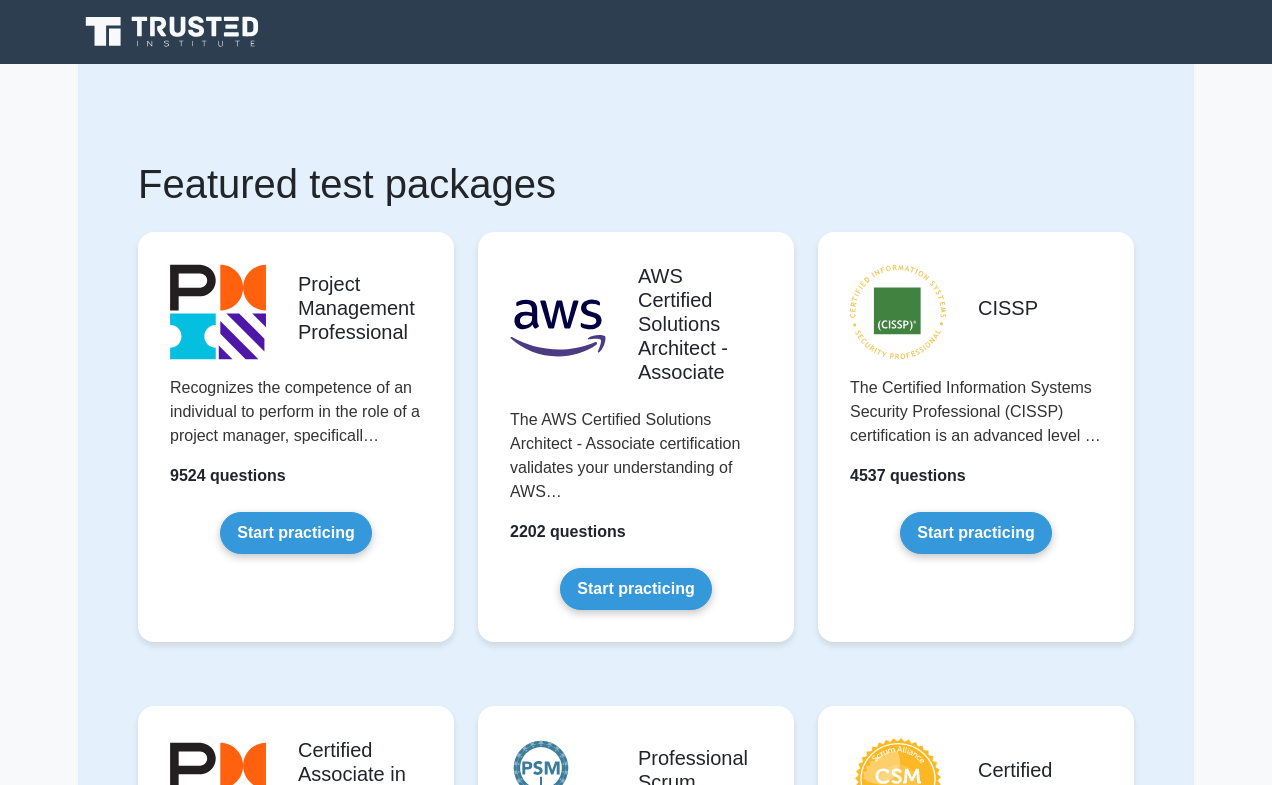 scroll, scrollTop: 0, scrollLeft: 0, axis: both 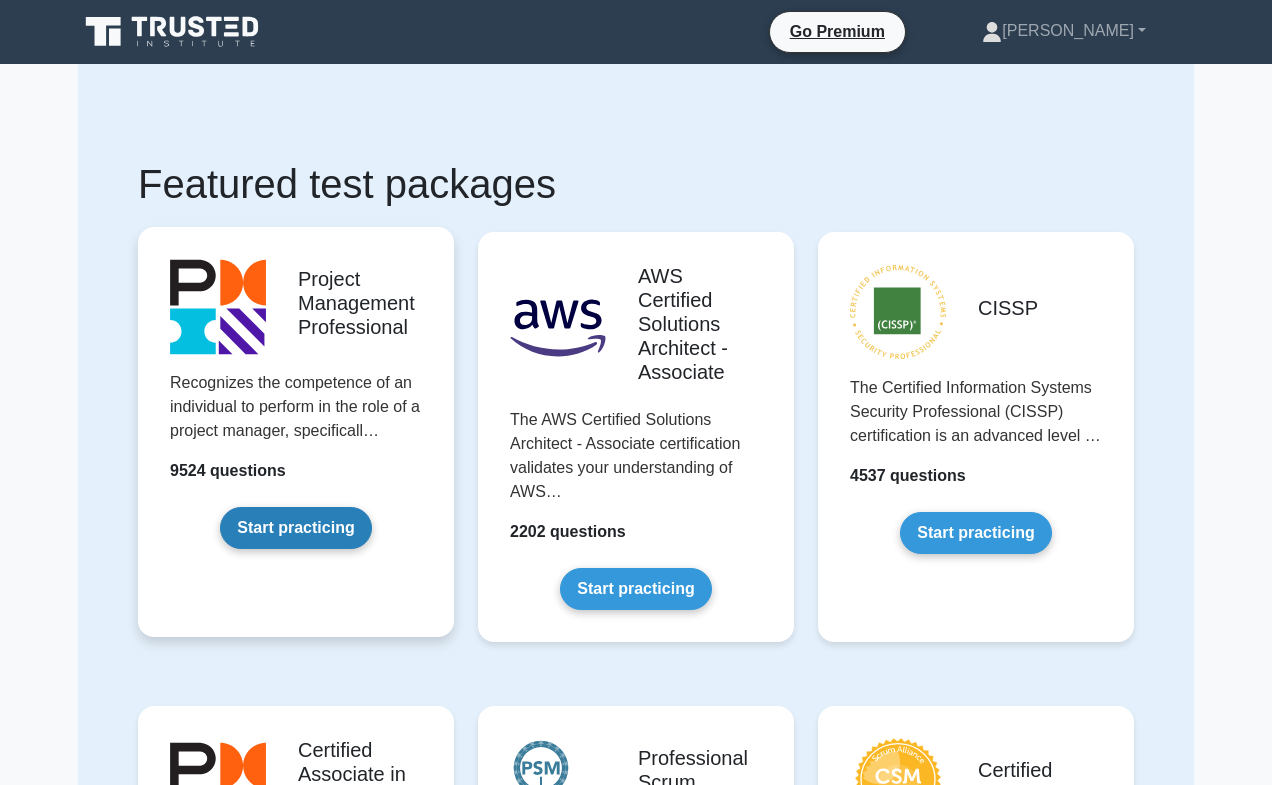 click on "Start practicing" at bounding box center (295, 528) 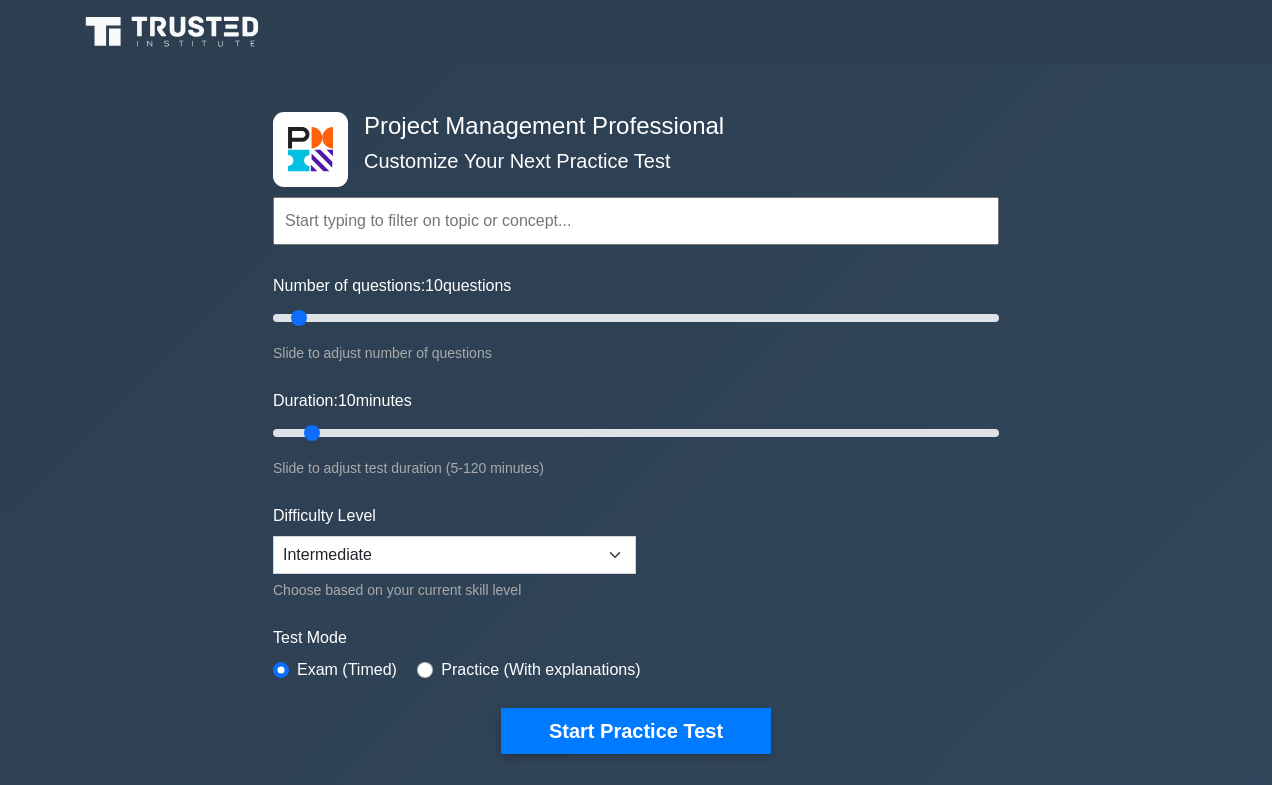 scroll, scrollTop: 0, scrollLeft: 0, axis: both 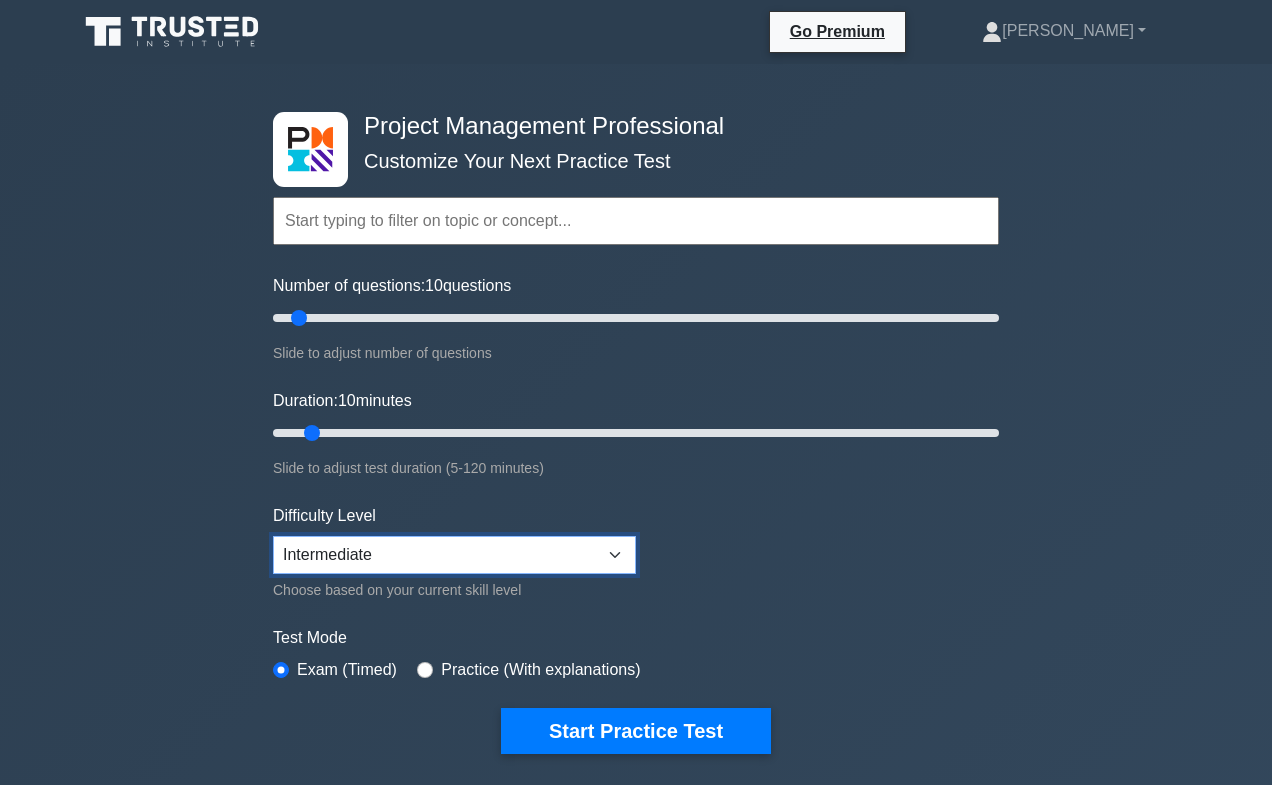 click on "Beginner
Intermediate
Expert" at bounding box center (454, 555) 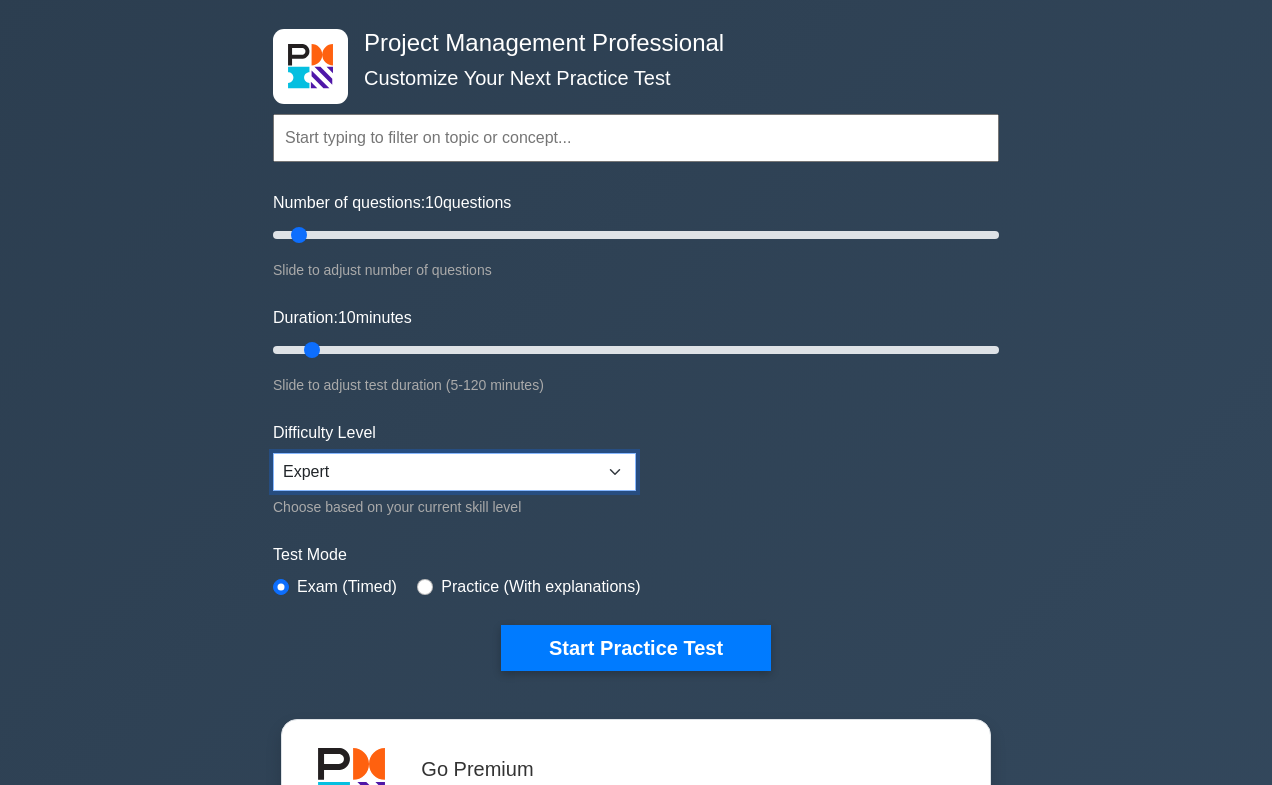 scroll, scrollTop: 81, scrollLeft: 0, axis: vertical 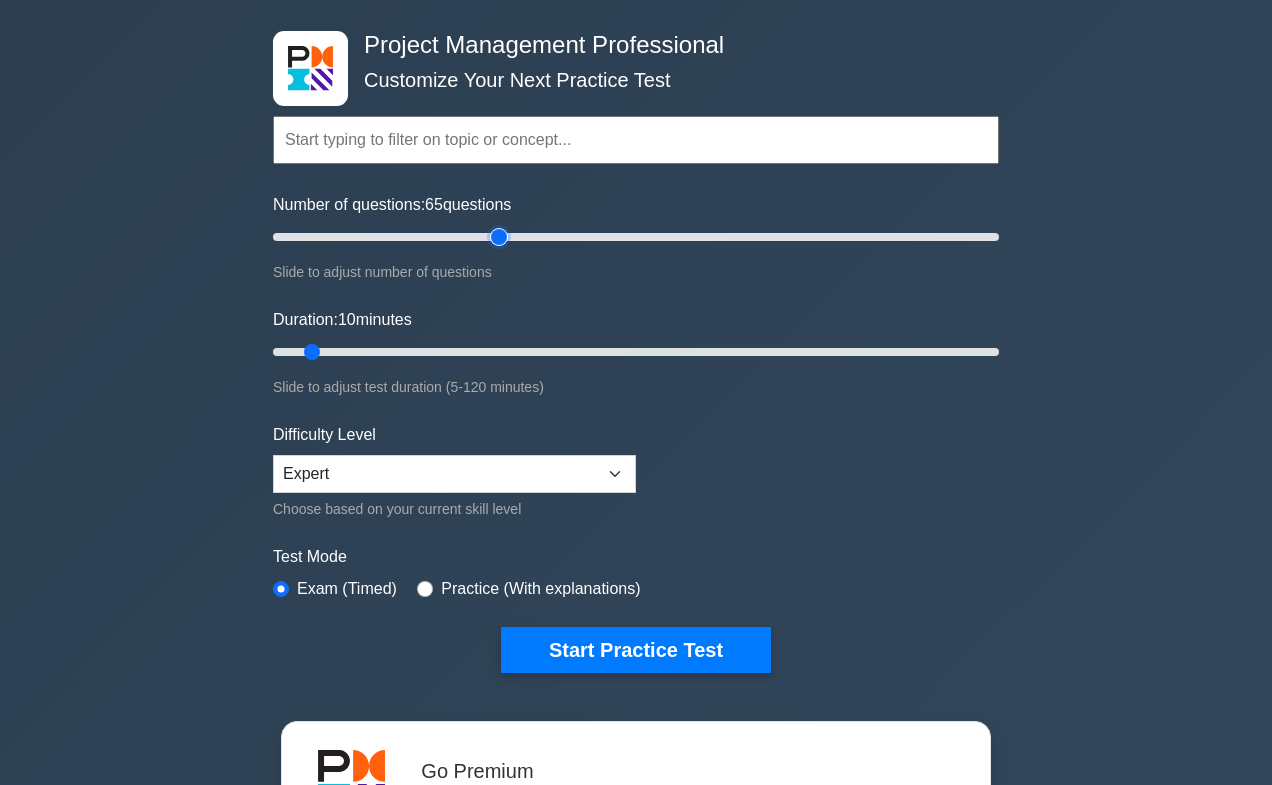drag, startPoint x: 296, startPoint y: 239, endPoint x: 494, endPoint y: 239, distance: 198 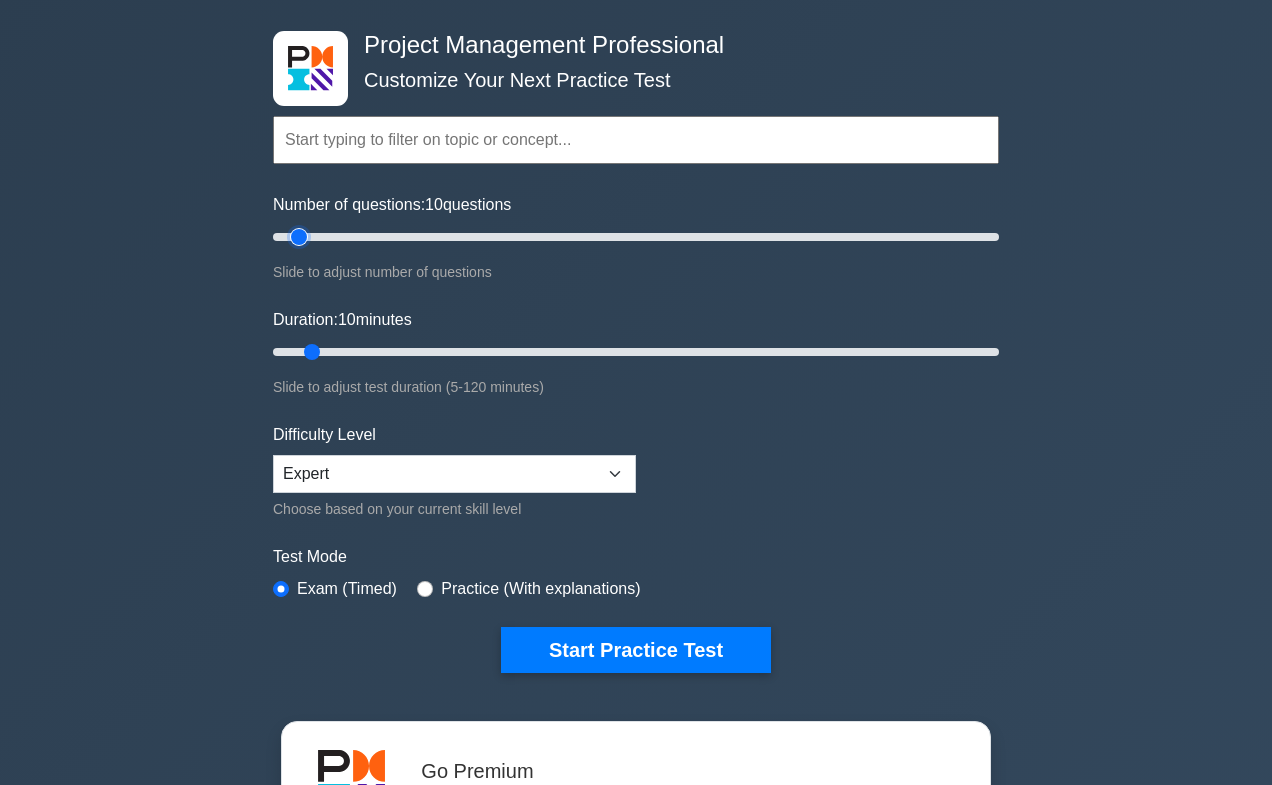 drag, startPoint x: 494, startPoint y: 239, endPoint x: 296, endPoint y: 253, distance: 198.49434 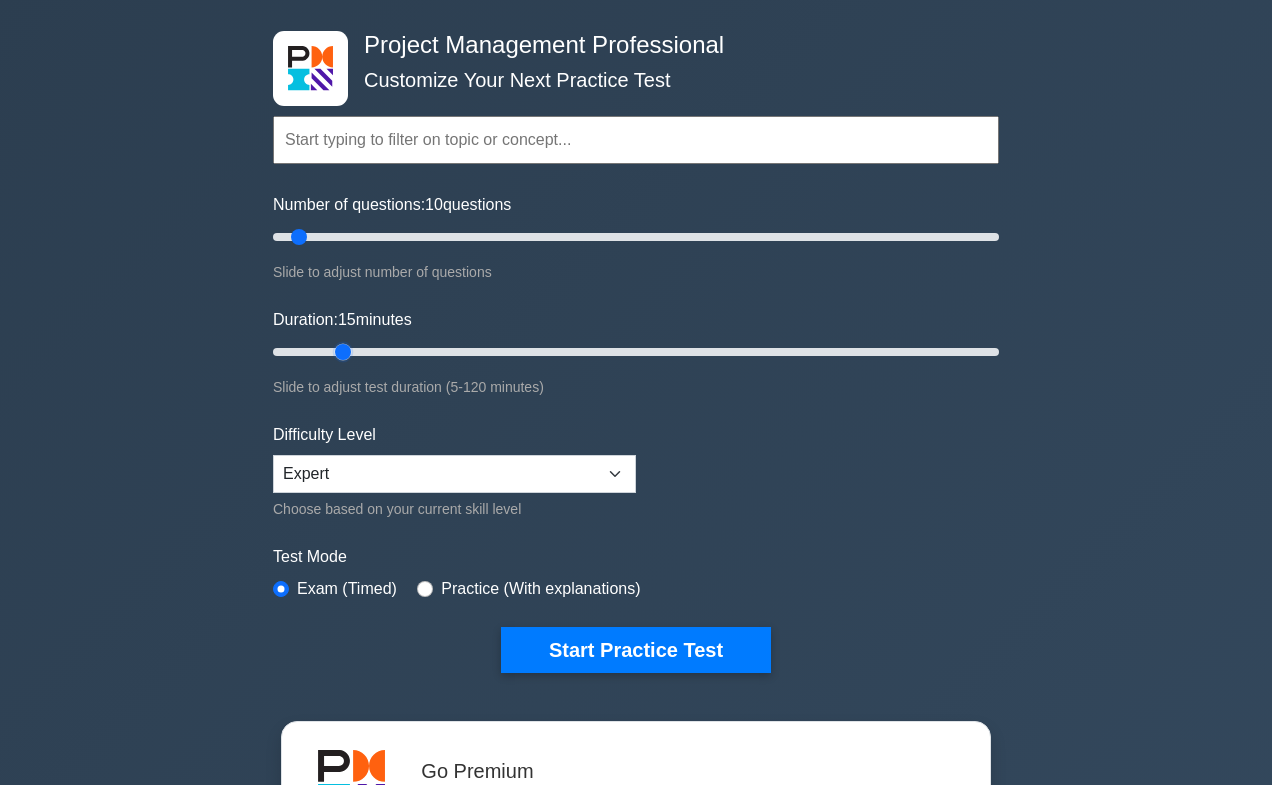 drag, startPoint x: 311, startPoint y: 354, endPoint x: 341, endPoint y: 352, distance: 30.066593 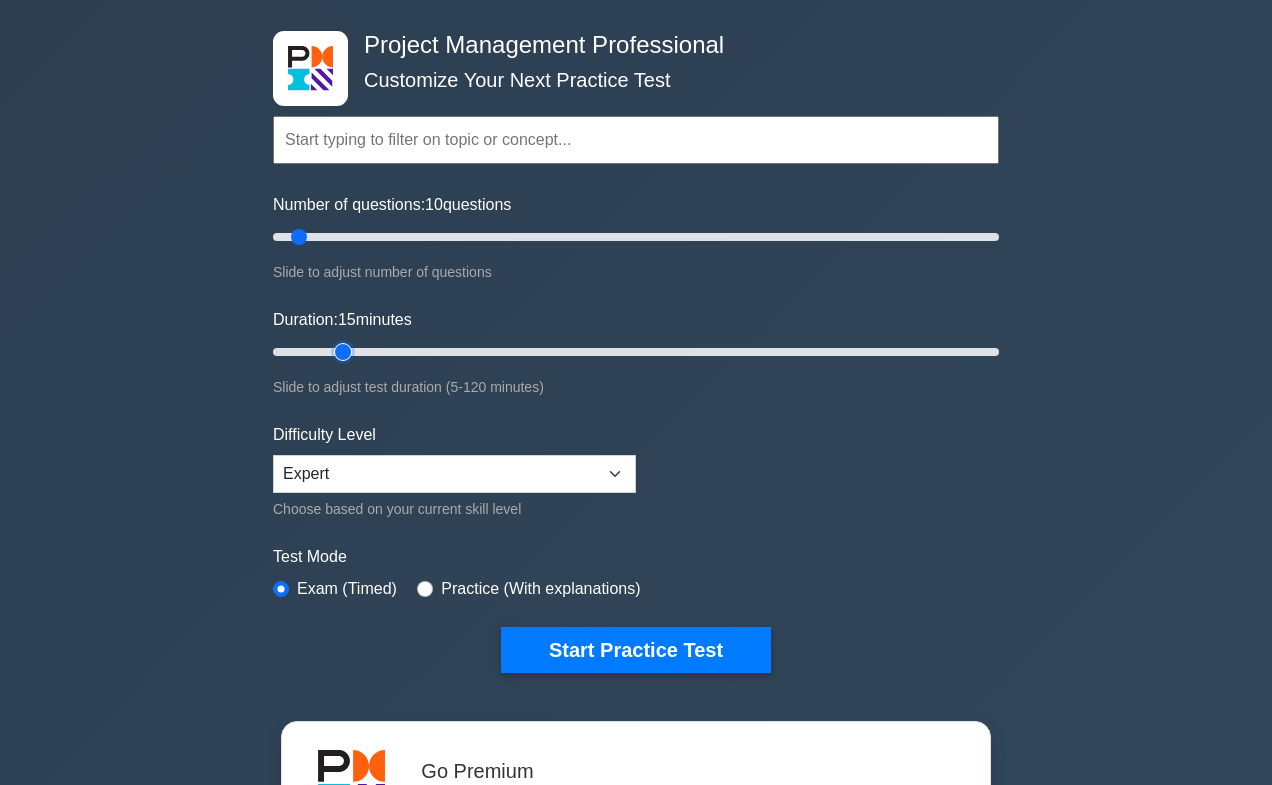 type on "15" 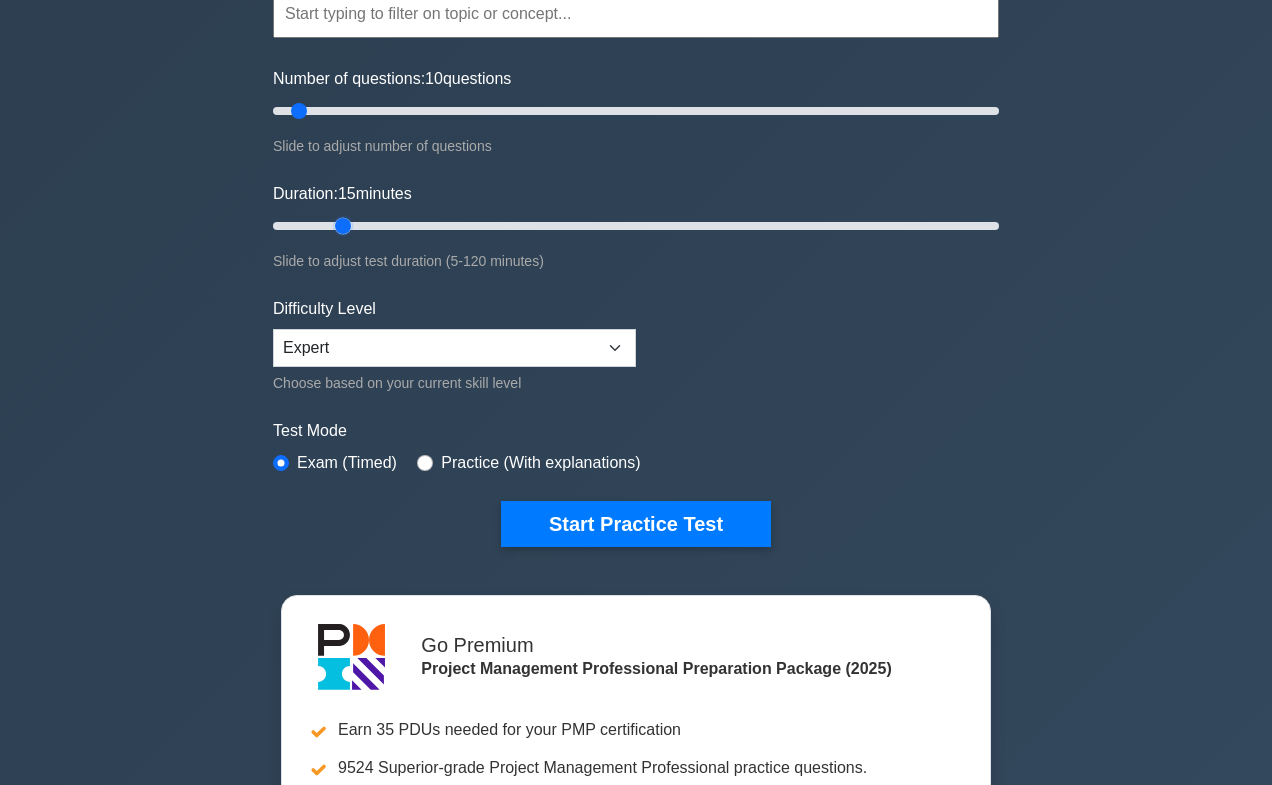 scroll, scrollTop: 211, scrollLeft: 0, axis: vertical 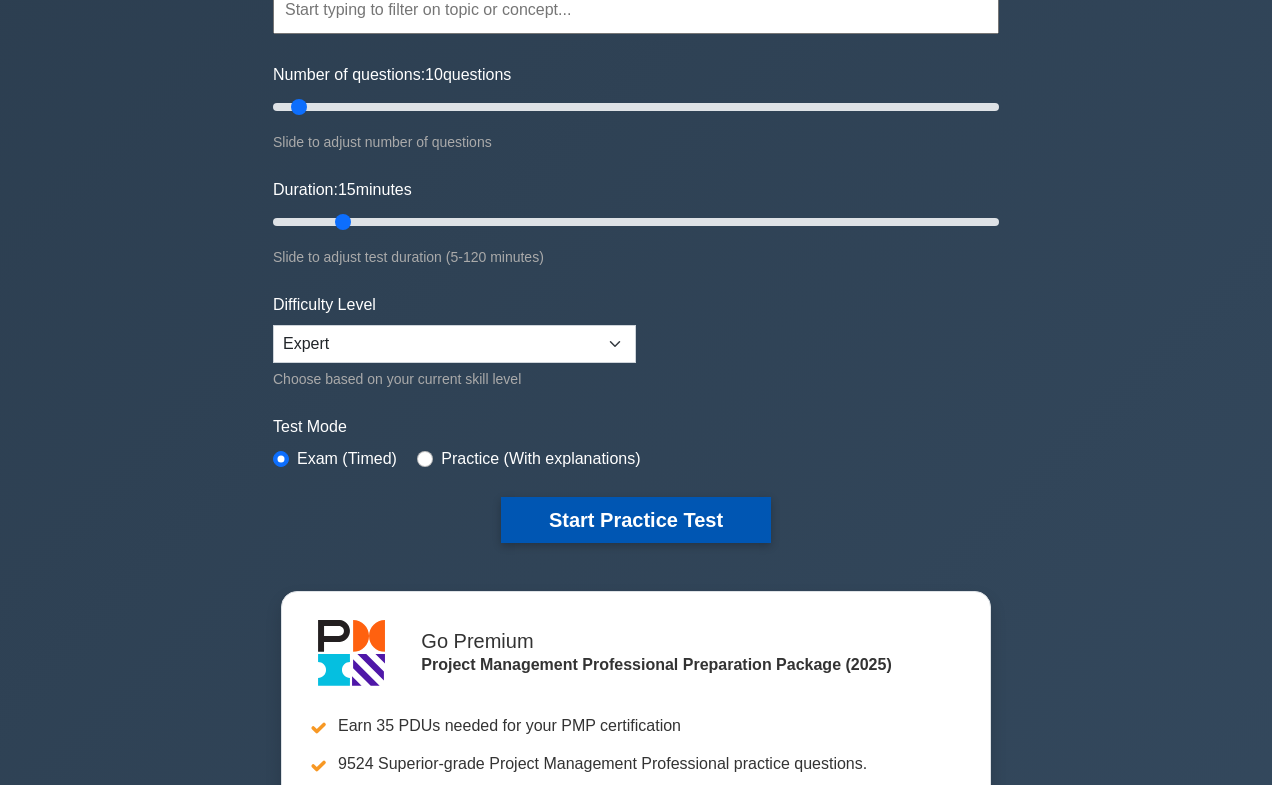 click on "Start Practice Test" at bounding box center (636, 520) 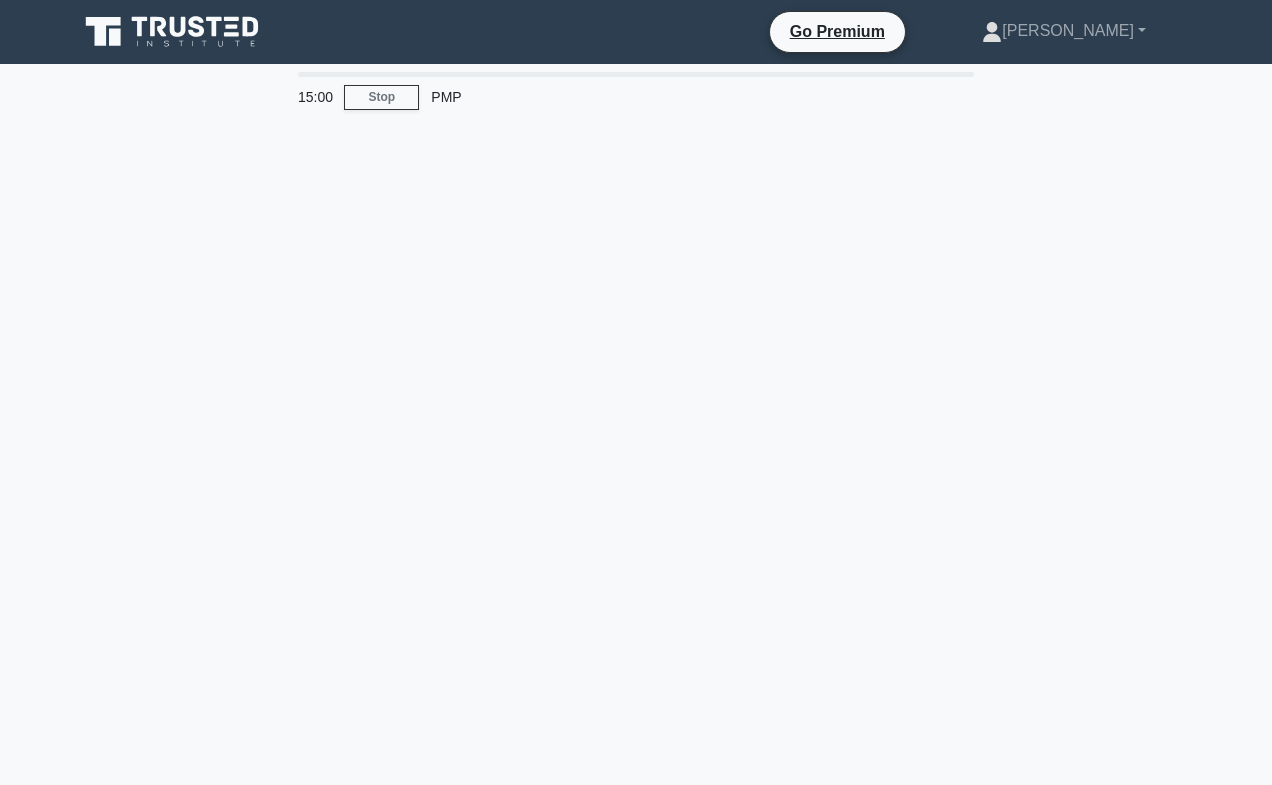 scroll, scrollTop: 0, scrollLeft: 0, axis: both 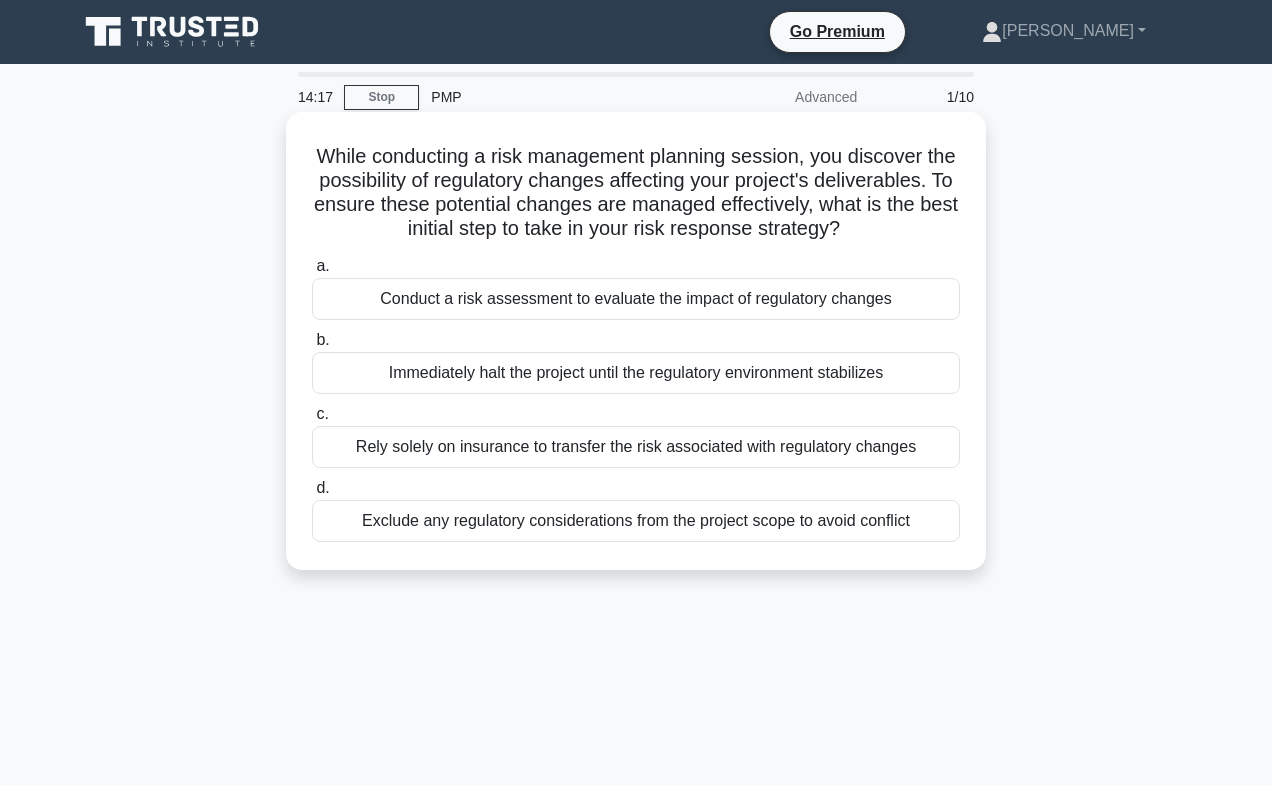 click on "Conduct a risk assessment to evaluate the impact of regulatory changes" at bounding box center [636, 299] 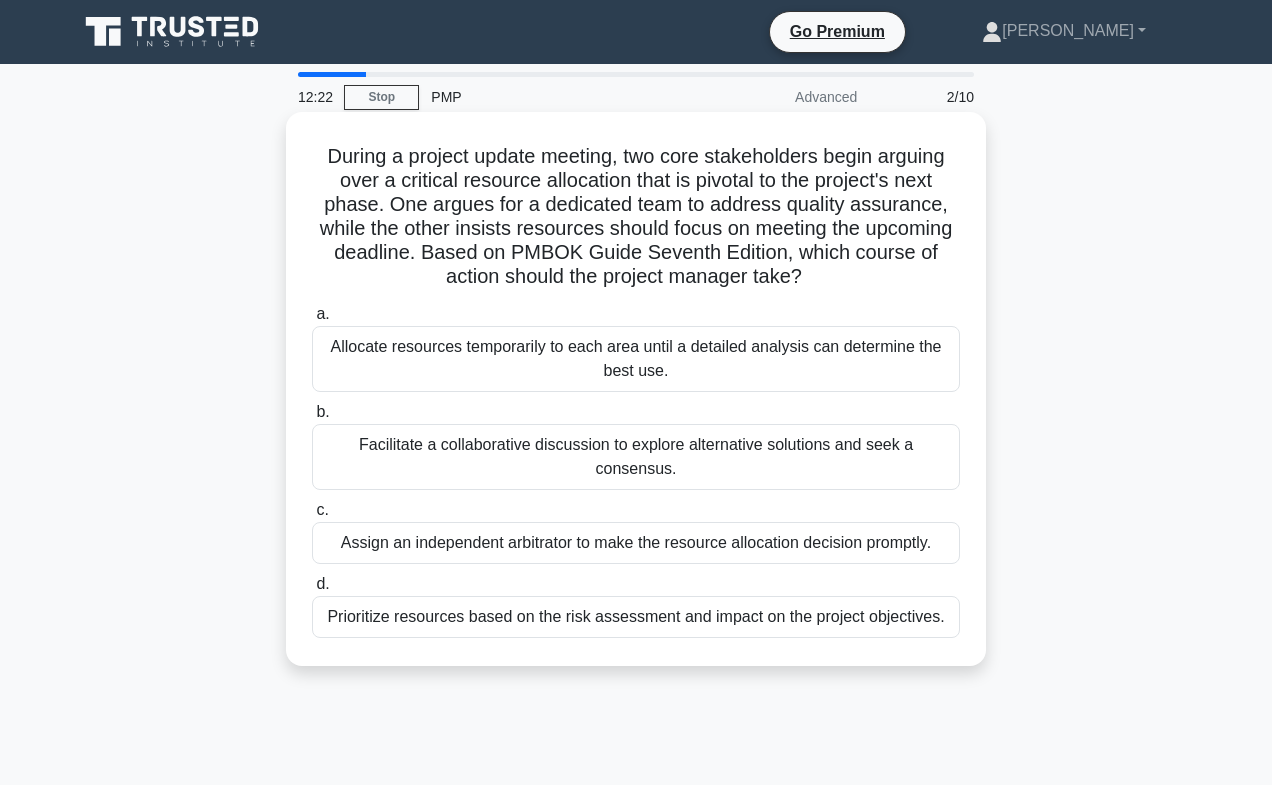 click on "Prioritize resources based on the risk assessment and impact on the project objectives." at bounding box center (636, 617) 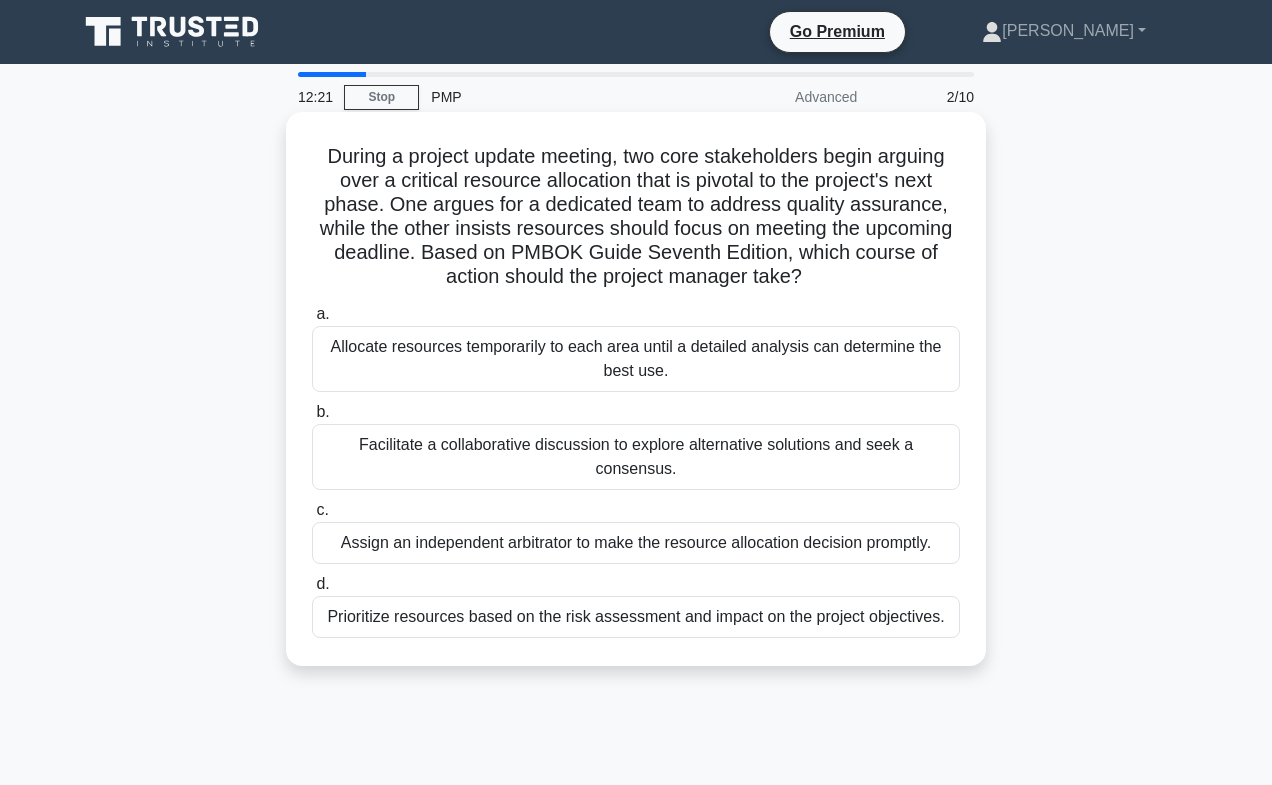 click on "Prioritize resources based on the risk assessment and impact on the project objectives." at bounding box center [636, 617] 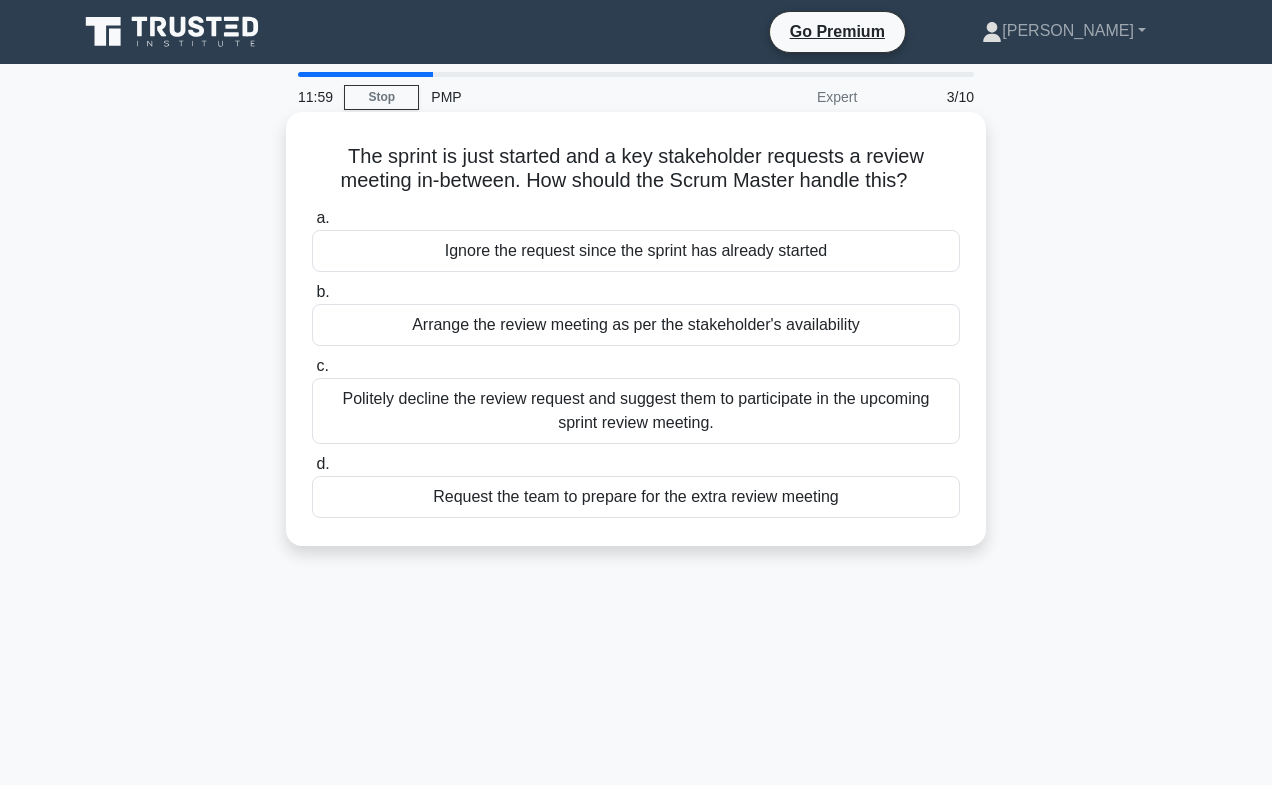 click on "Politely decline the review request and suggest them to participate in the upcoming sprint review meeting." at bounding box center [636, 411] 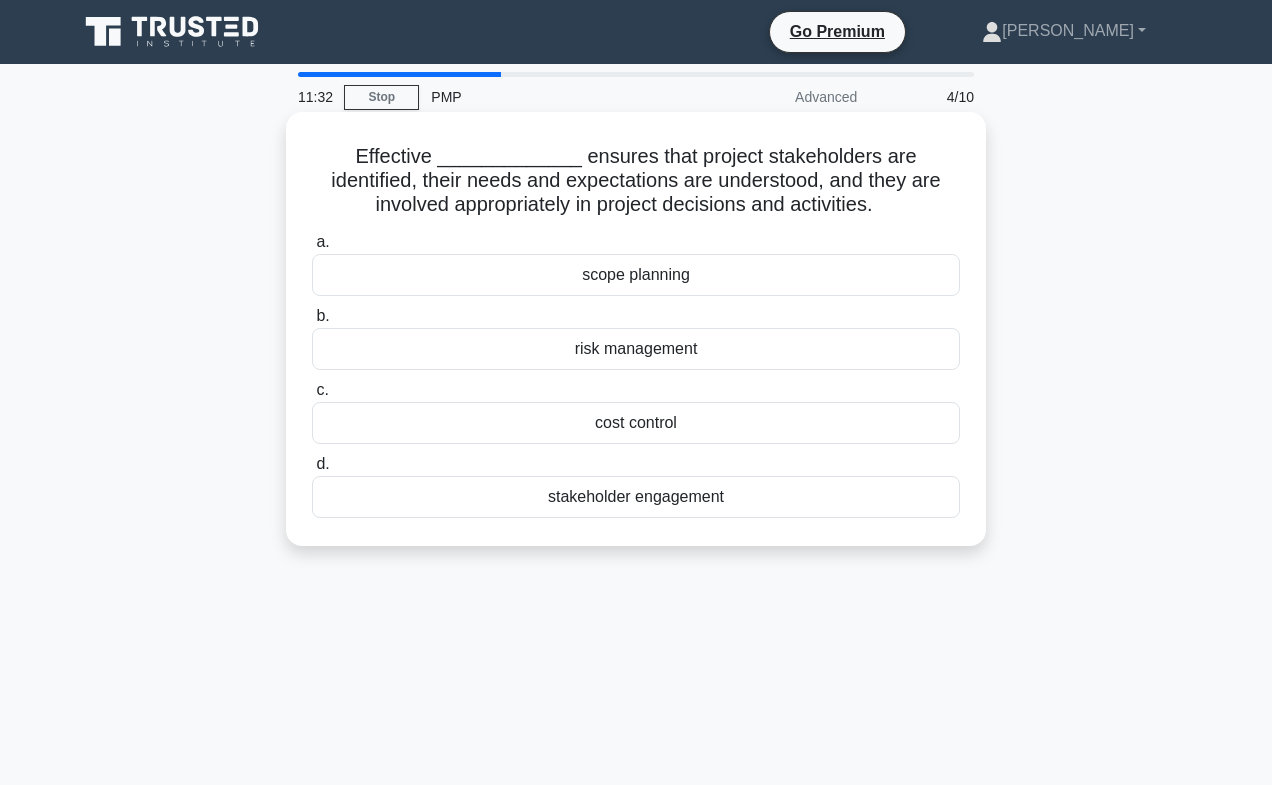 click on "stakeholder engagement" at bounding box center (636, 497) 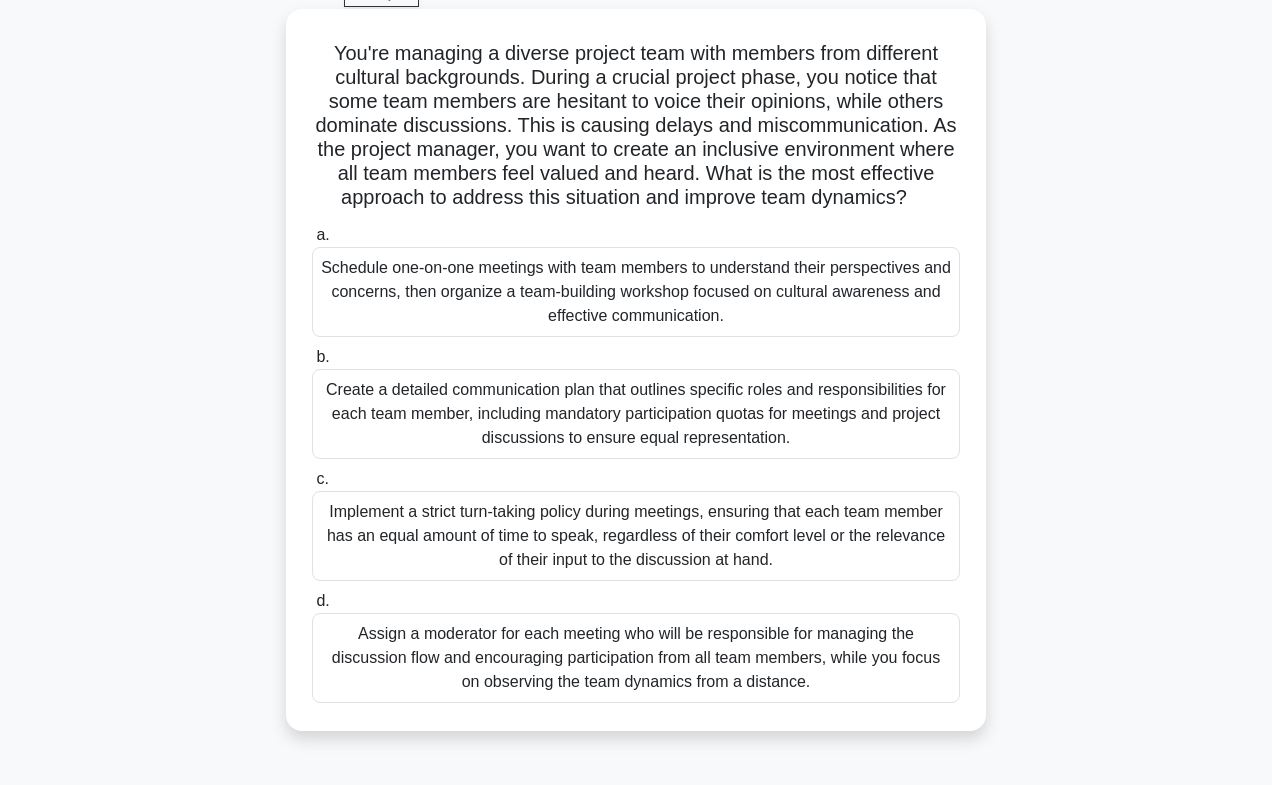 scroll, scrollTop: 101, scrollLeft: 0, axis: vertical 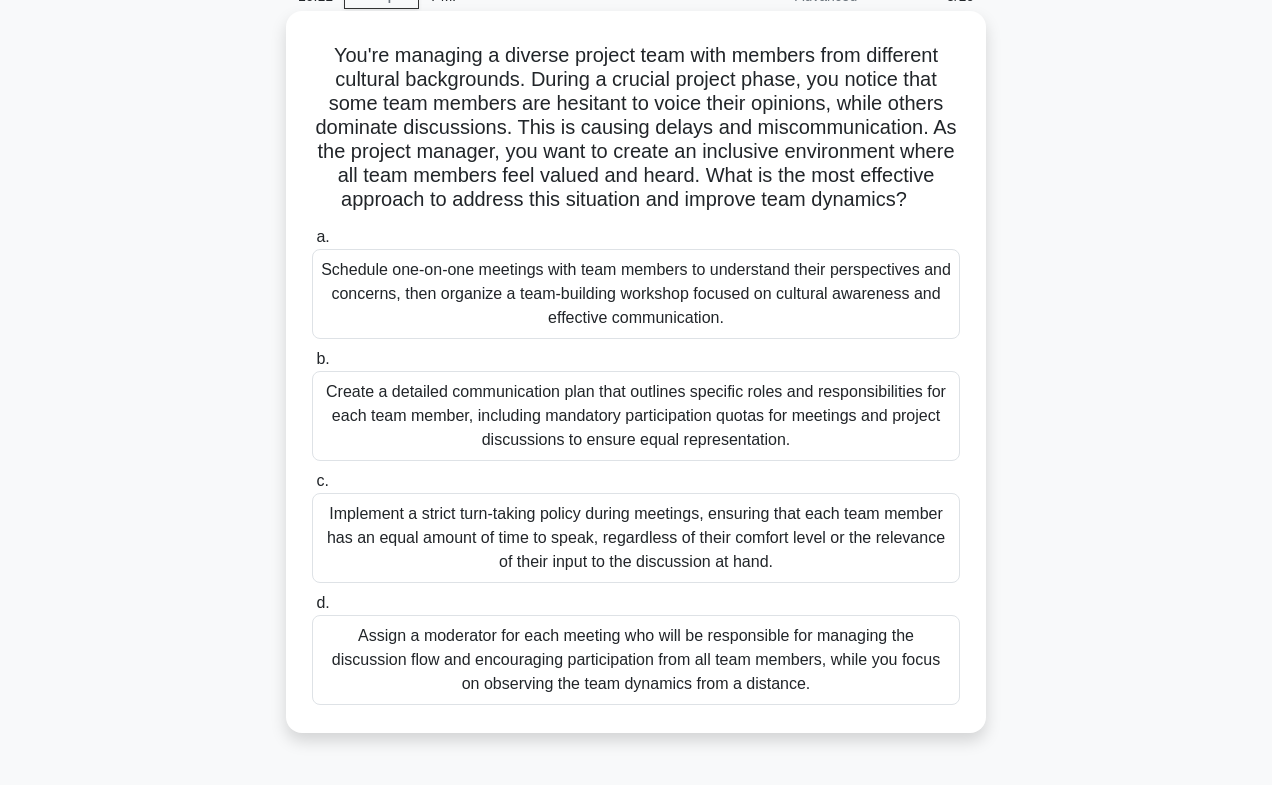 click on "Schedule one-on-one meetings with team members to understand their perspectives and concerns, then organize a team-building workshop focused on cultural awareness and effective communication." at bounding box center (636, 294) 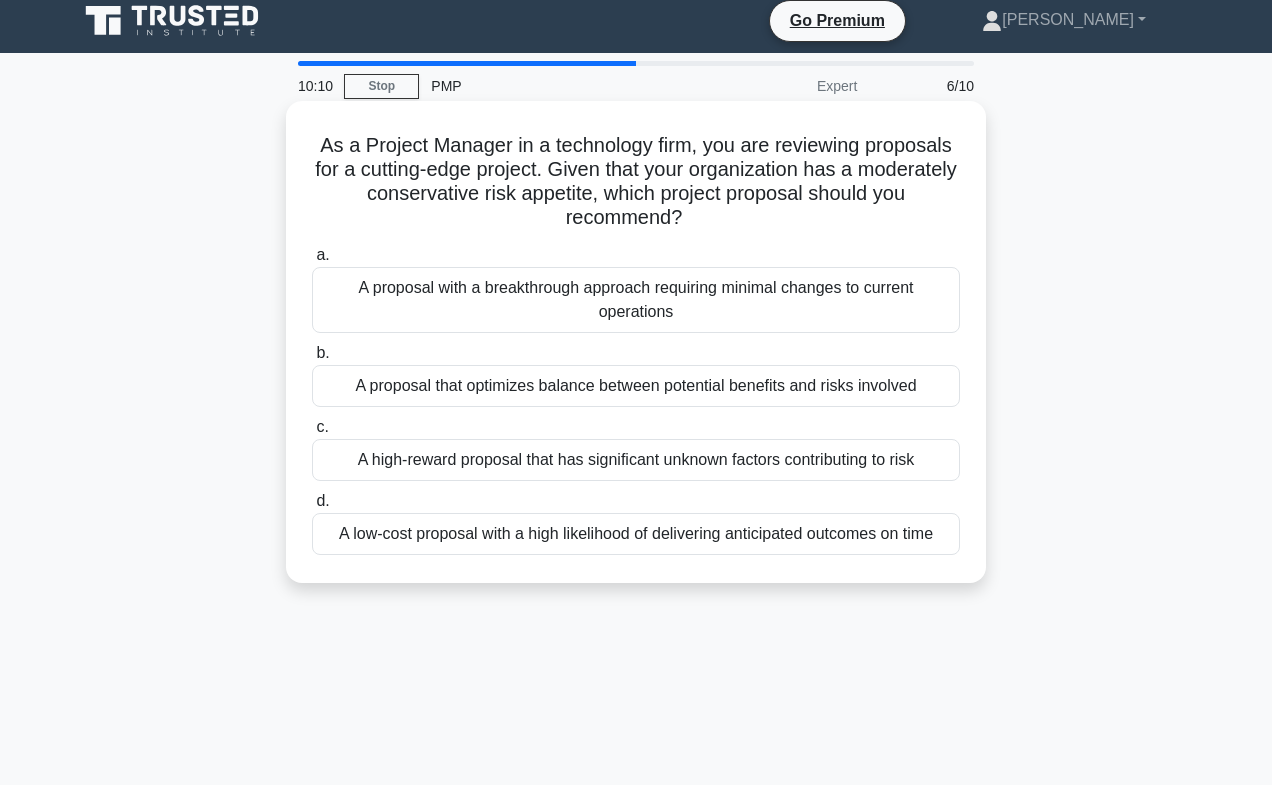 scroll, scrollTop: 0, scrollLeft: 0, axis: both 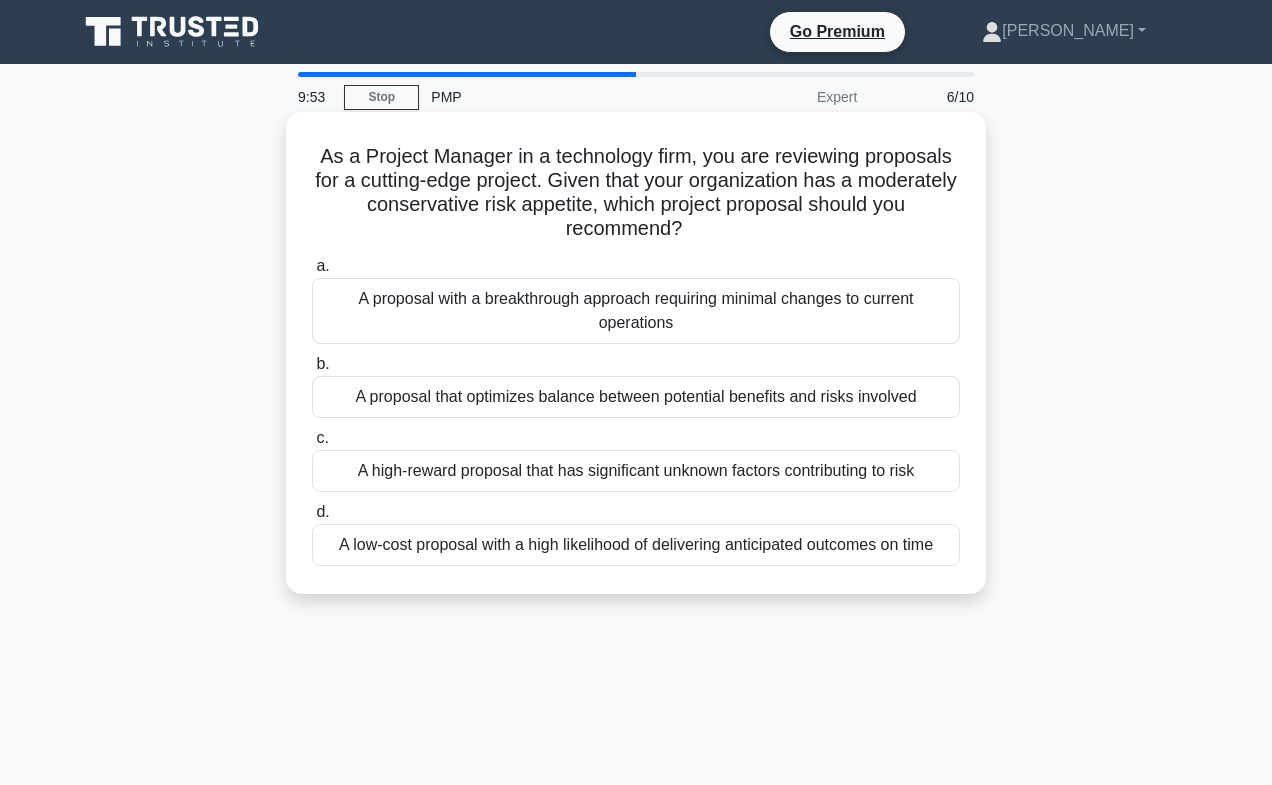 click on "As a Project Manager in a technology firm, you are reviewing proposals for a cutting-edge project. Given that your organization has a moderately conservative risk appetite, which project proposal should you recommend?
.spinner_0XTQ{transform-origin:center;animation:spinner_y6GP .75s linear infinite}@keyframes spinner_y6GP{100%{transform:rotate(360deg)}}" at bounding box center [636, 193] 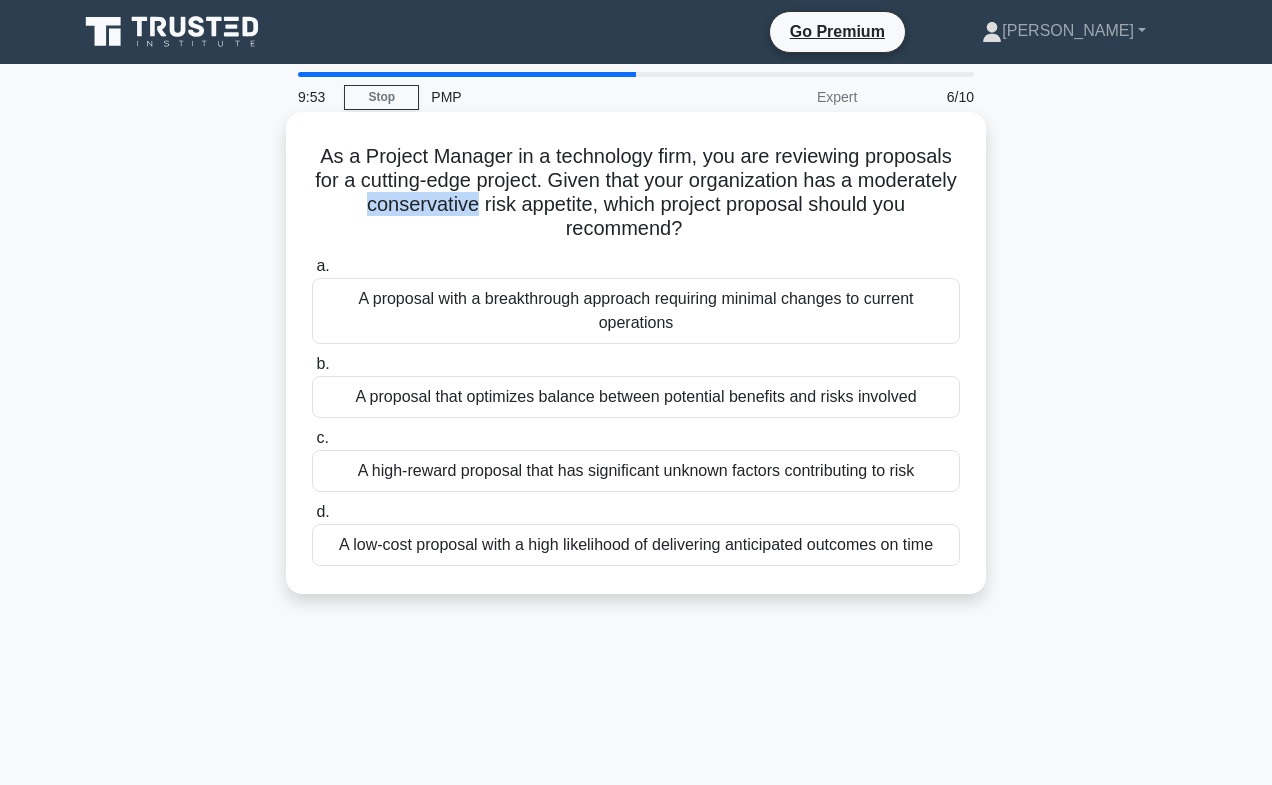 click on "As a Project Manager in a technology firm, you are reviewing proposals for a cutting-edge project. Given that your organization has a moderately conservative risk appetite, which project proposal should you recommend?
.spinner_0XTQ{transform-origin:center;animation:spinner_y6GP .75s linear infinite}@keyframes spinner_y6GP{100%{transform:rotate(360deg)}}" at bounding box center (636, 193) 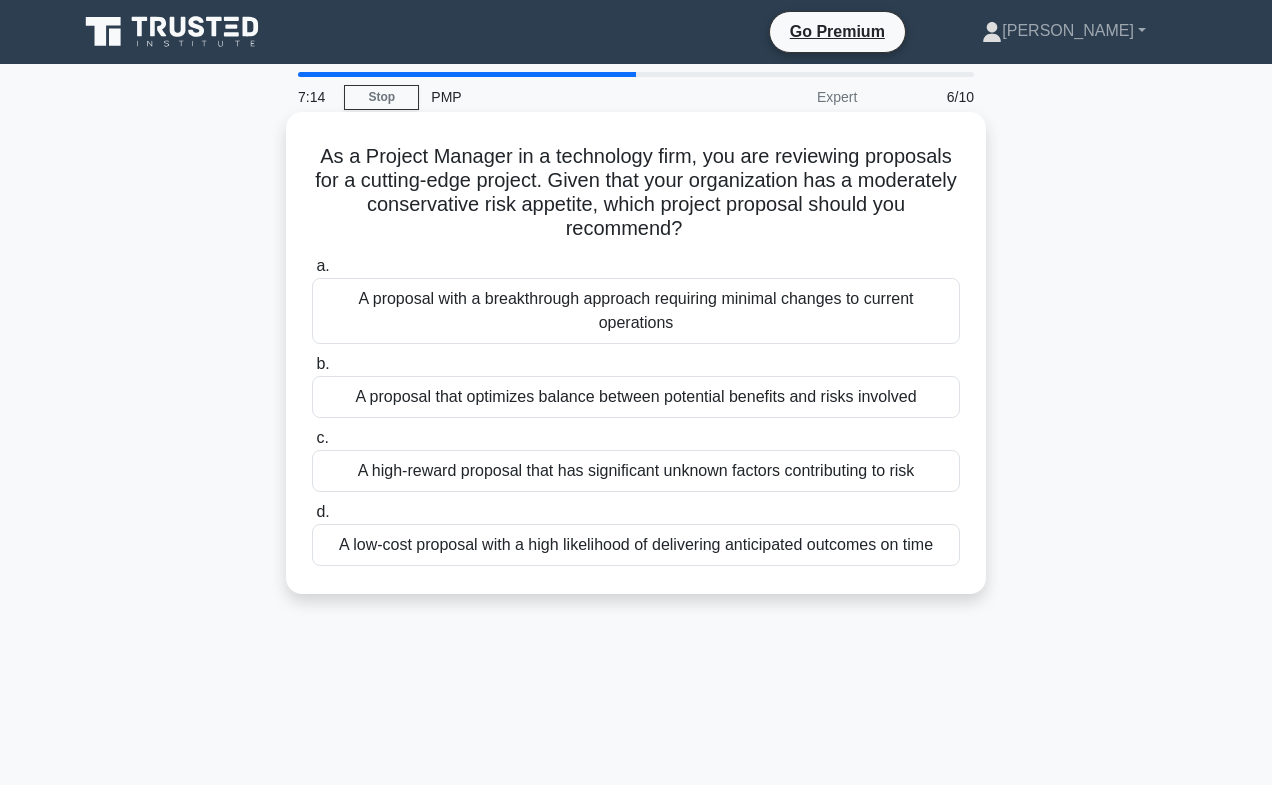 click on "A proposal with a breakthrough approach requiring minimal changes to current operations" at bounding box center [636, 311] 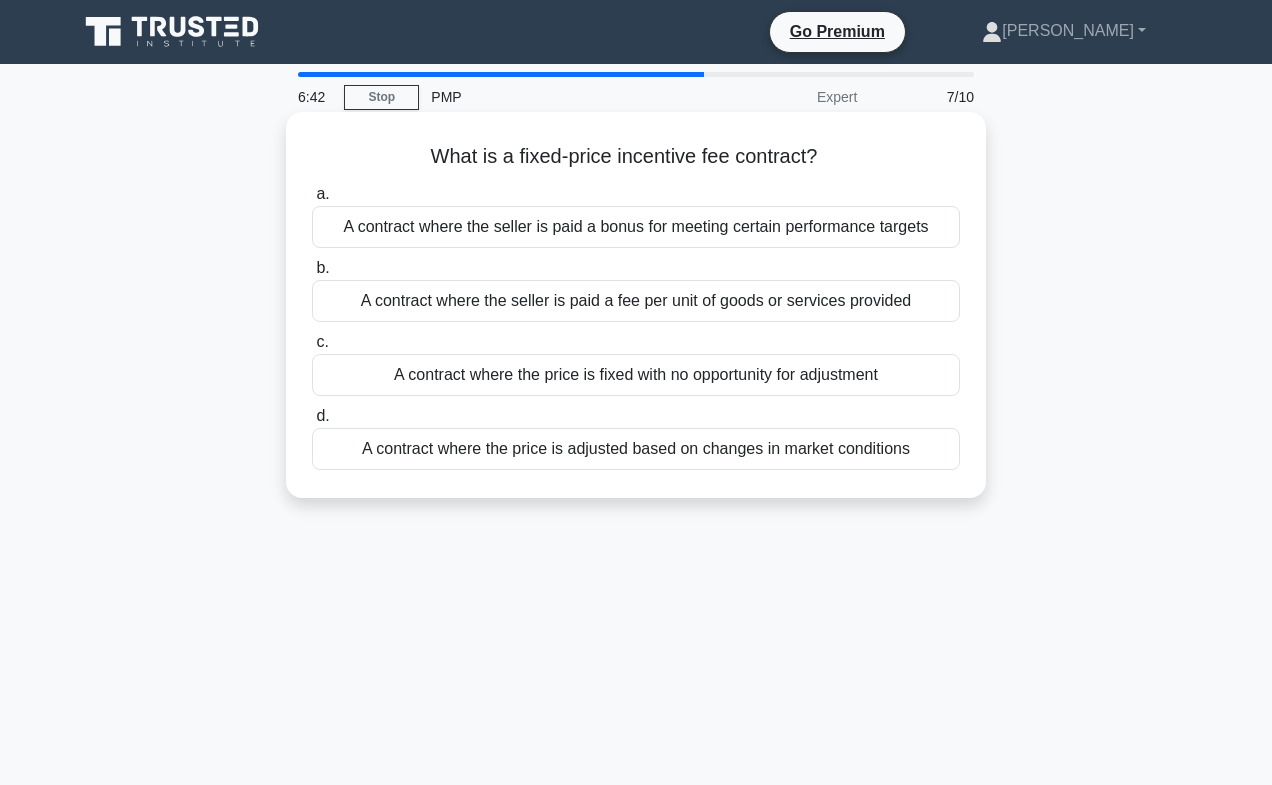 click on "A contract where the seller is paid a fee per unit of goods or services provided" at bounding box center [636, 301] 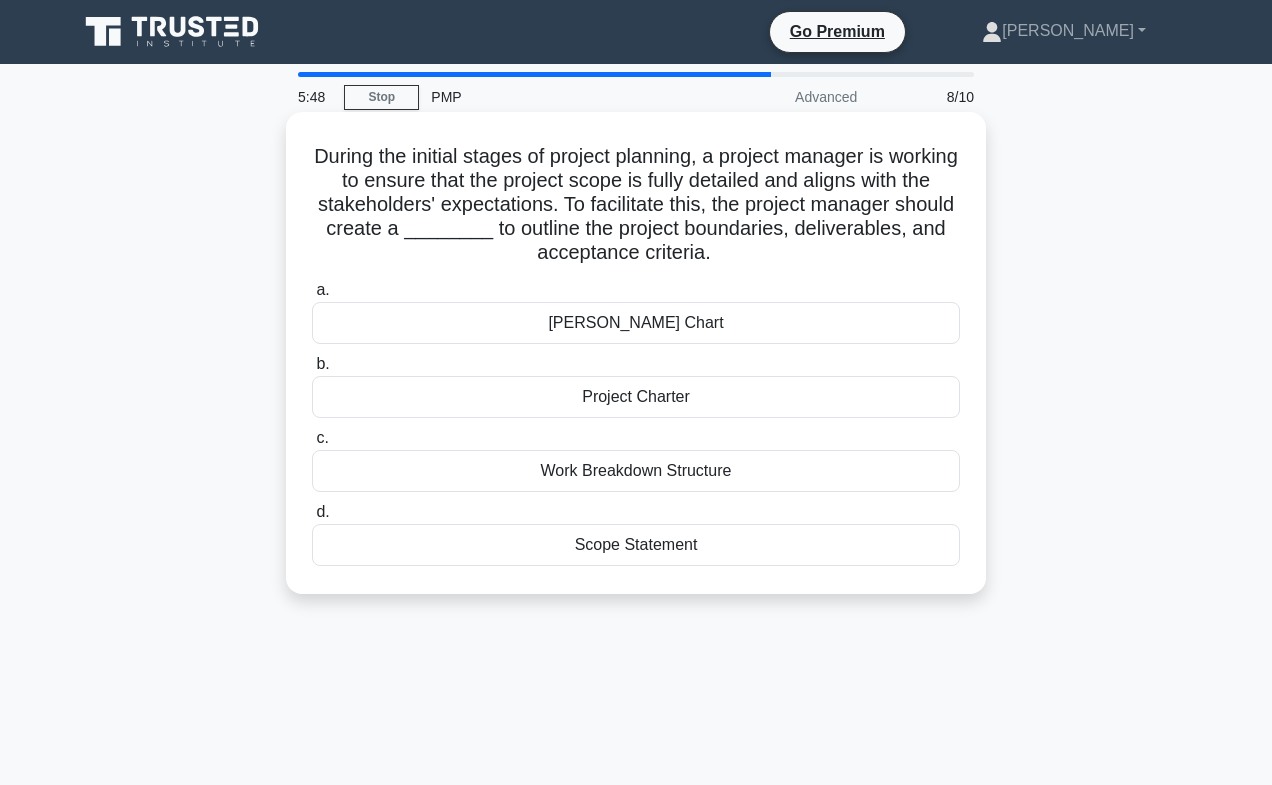 click on "Project Charter" at bounding box center (636, 397) 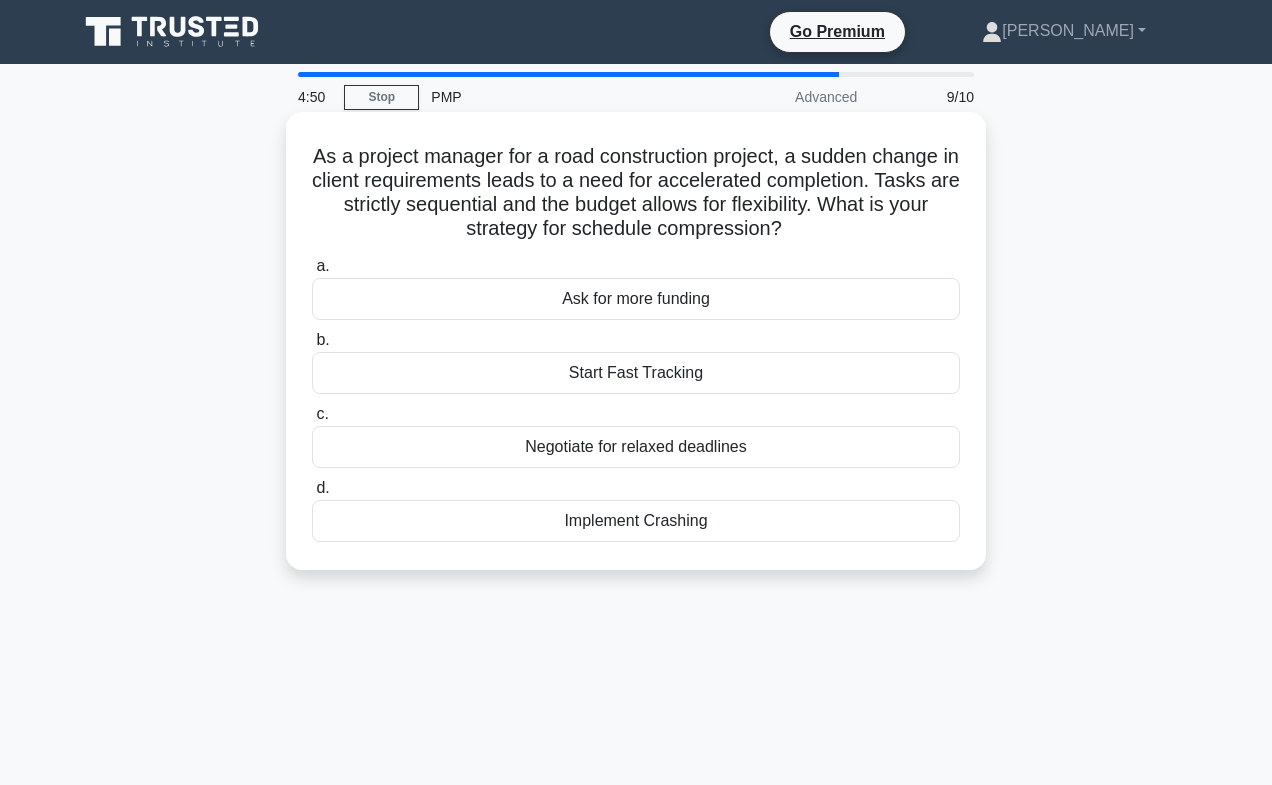 drag, startPoint x: 587, startPoint y: 210, endPoint x: 862, endPoint y: 218, distance: 275.11633 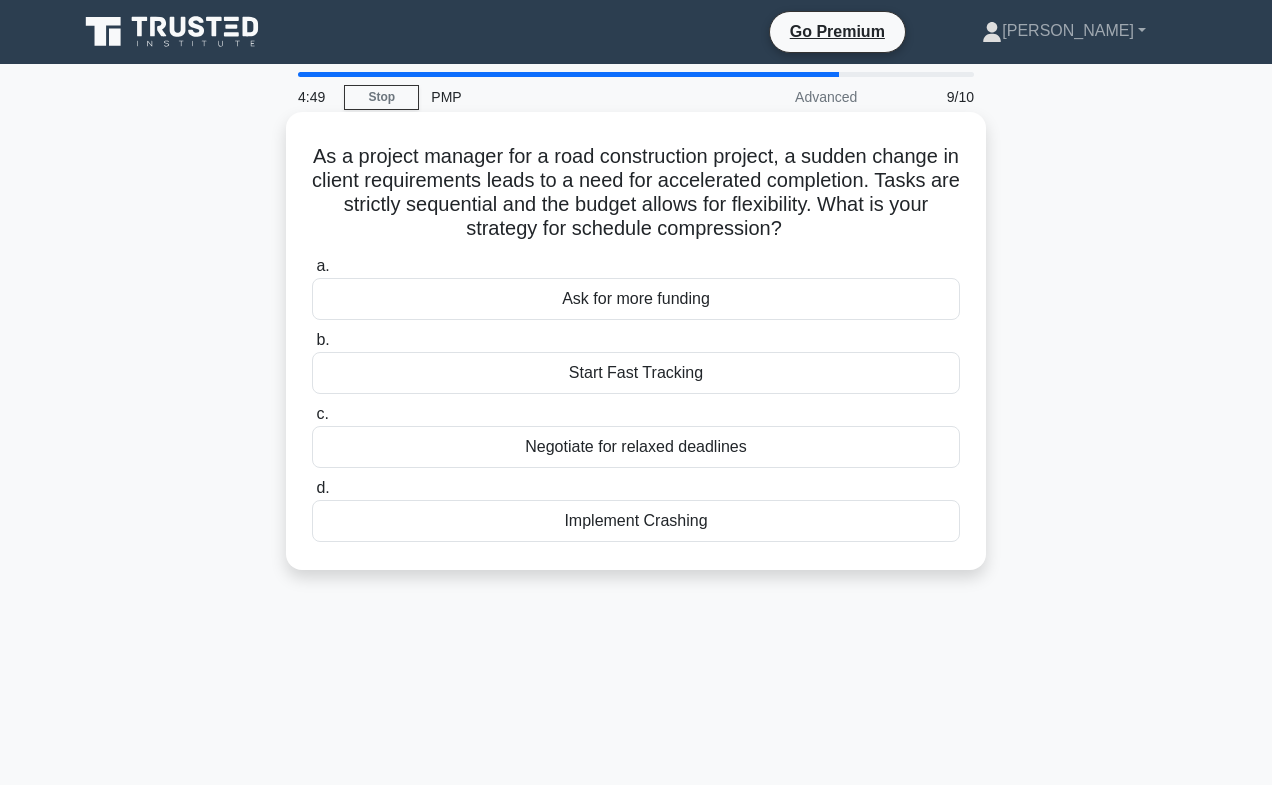 click on "As a project manager for a road construction project, a sudden change in client requirements leads to a need for accelerated completion. Tasks are strictly sequential and the budget allows for flexibility. What is your strategy for schedule compression?
.spinner_0XTQ{transform-origin:center;animation:spinner_y6GP .75s linear infinite}@keyframes spinner_y6GP{100%{transform:rotate(360deg)}}" at bounding box center (636, 193) 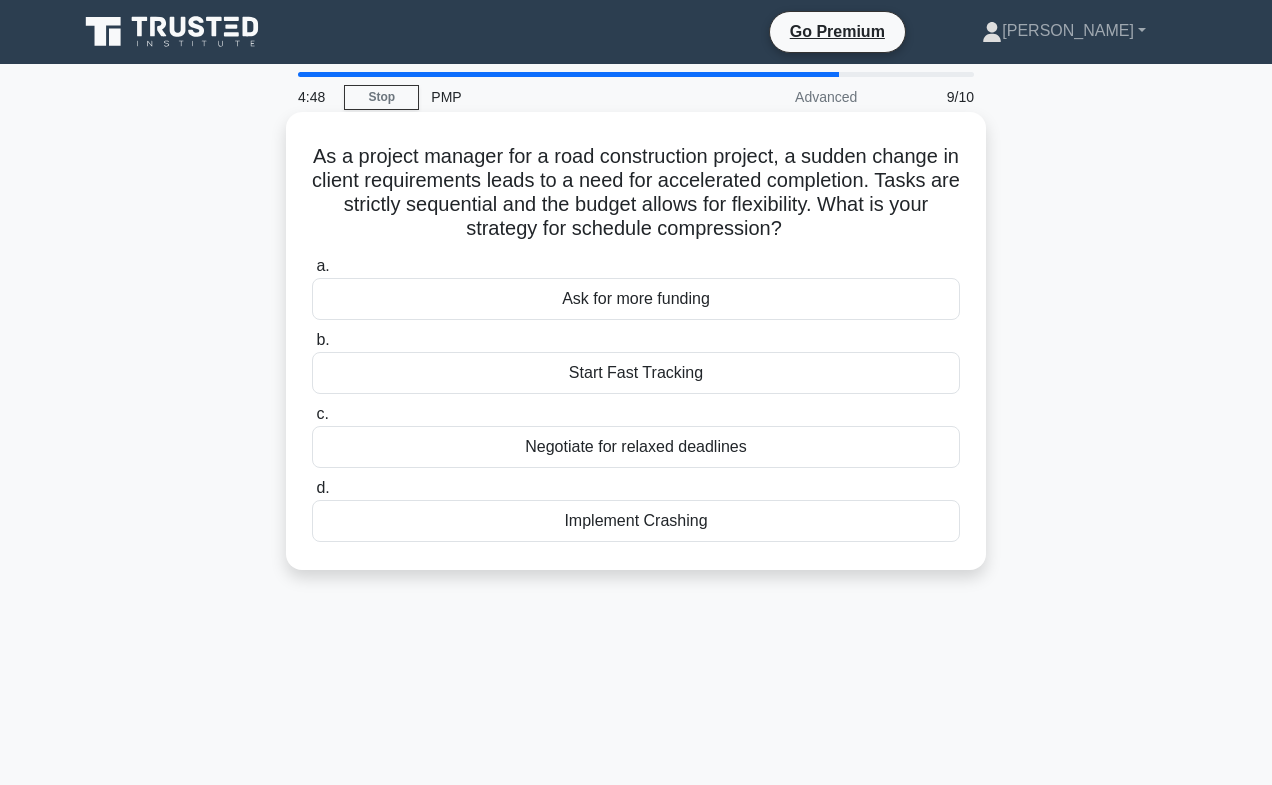 click on "Implement Crashing" at bounding box center (636, 521) 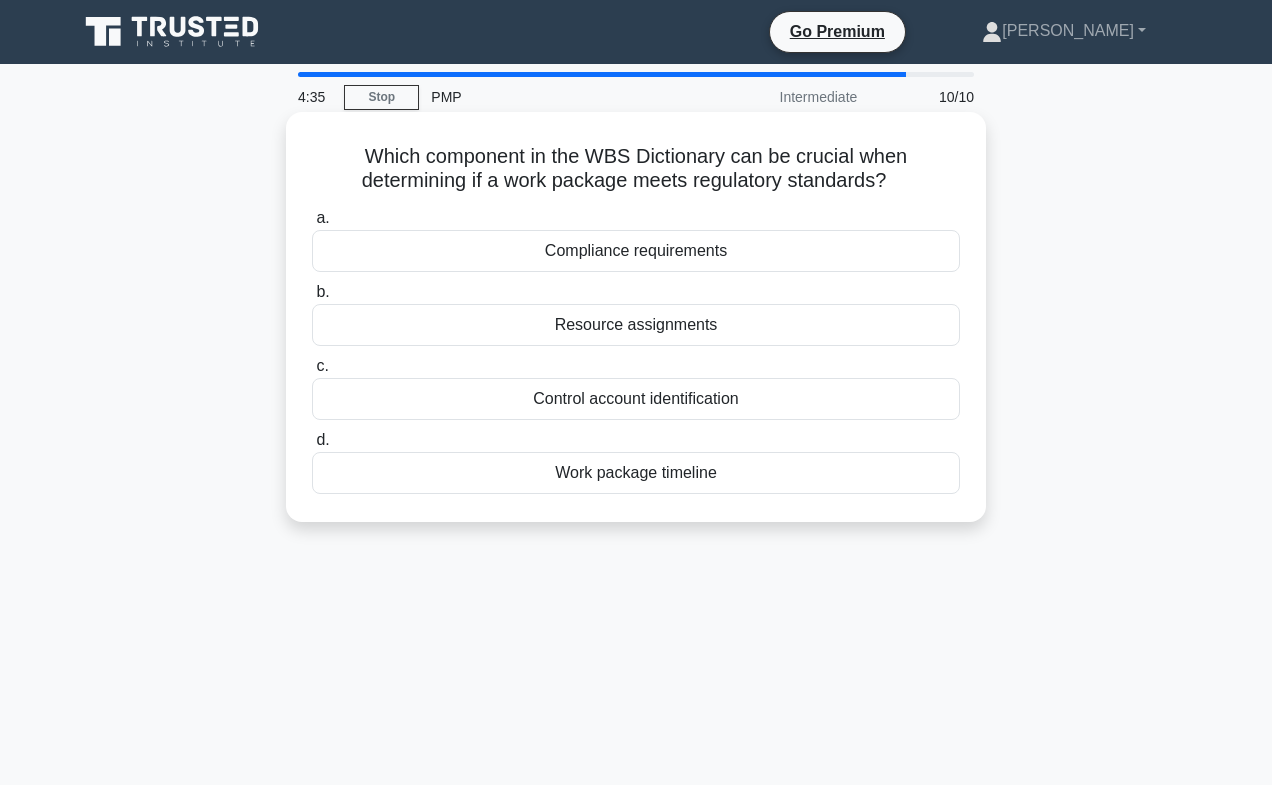 click on "Compliance requirements" at bounding box center (636, 251) 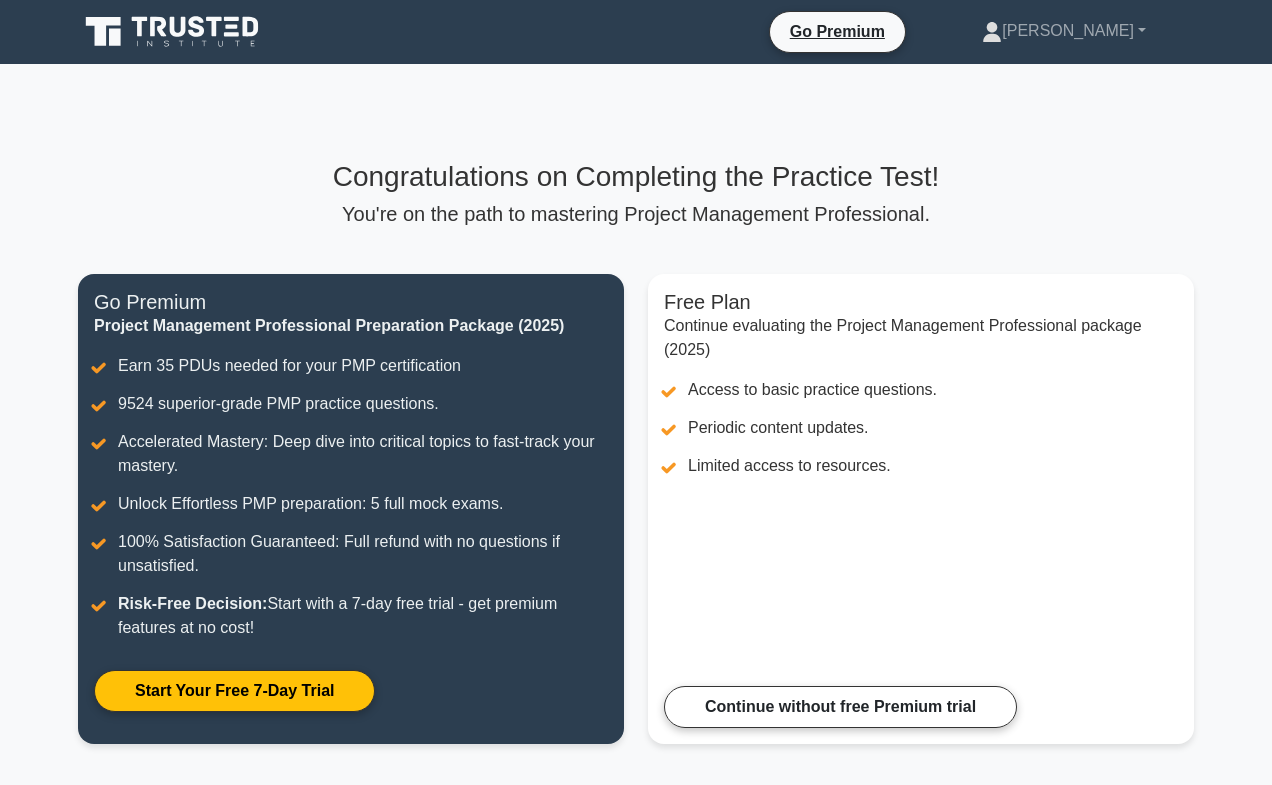 scroll, scrollTop: 0, scrollLeft: 0, axis: both 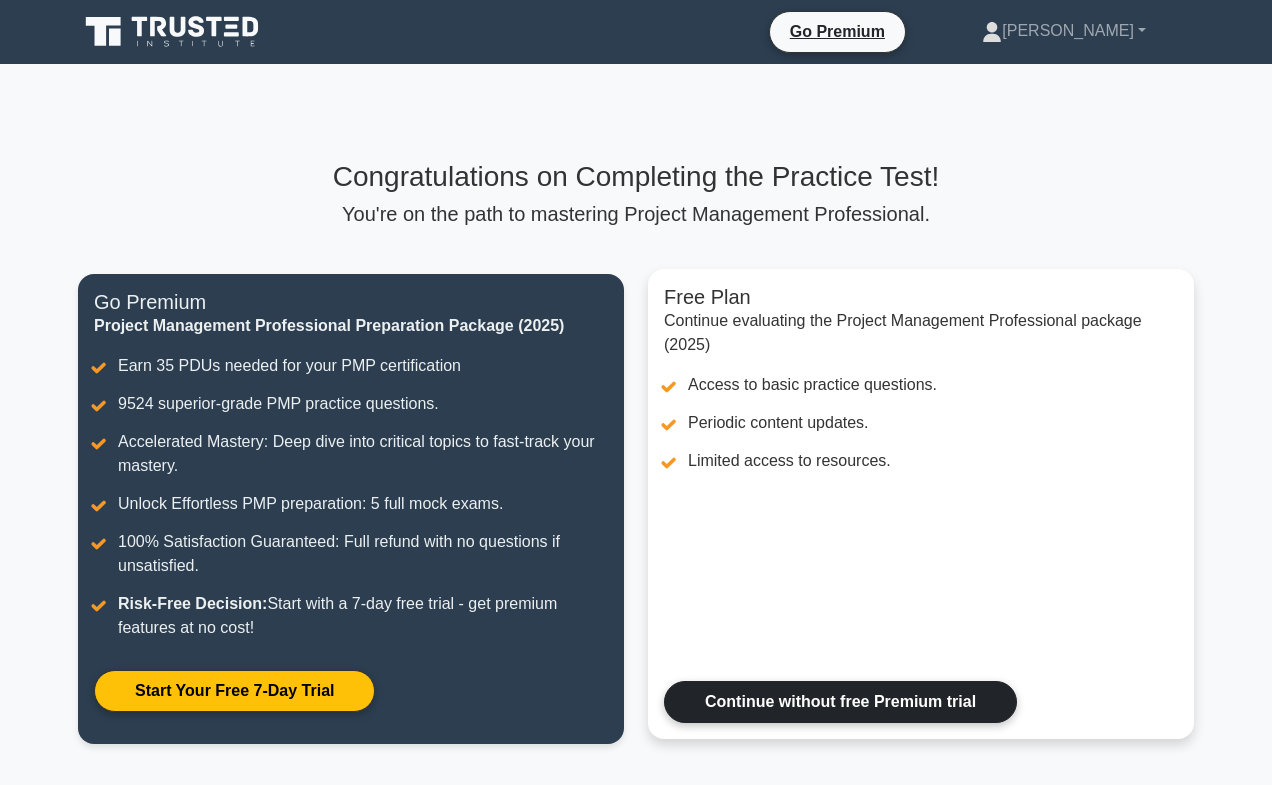 click on "Continue without free Premium trial" at bounding box center [840, 702] 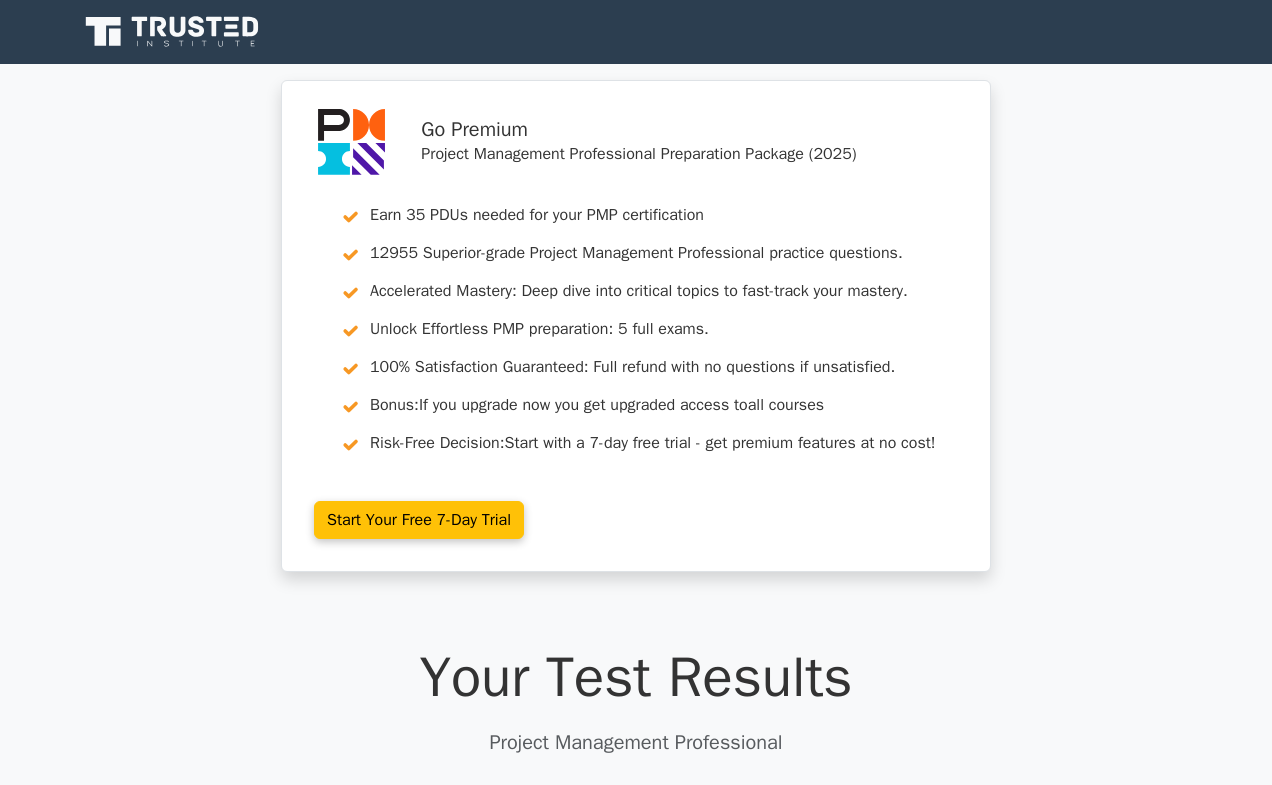 scroll, scrollTop: 0, scrollLeft: 0, axis: both 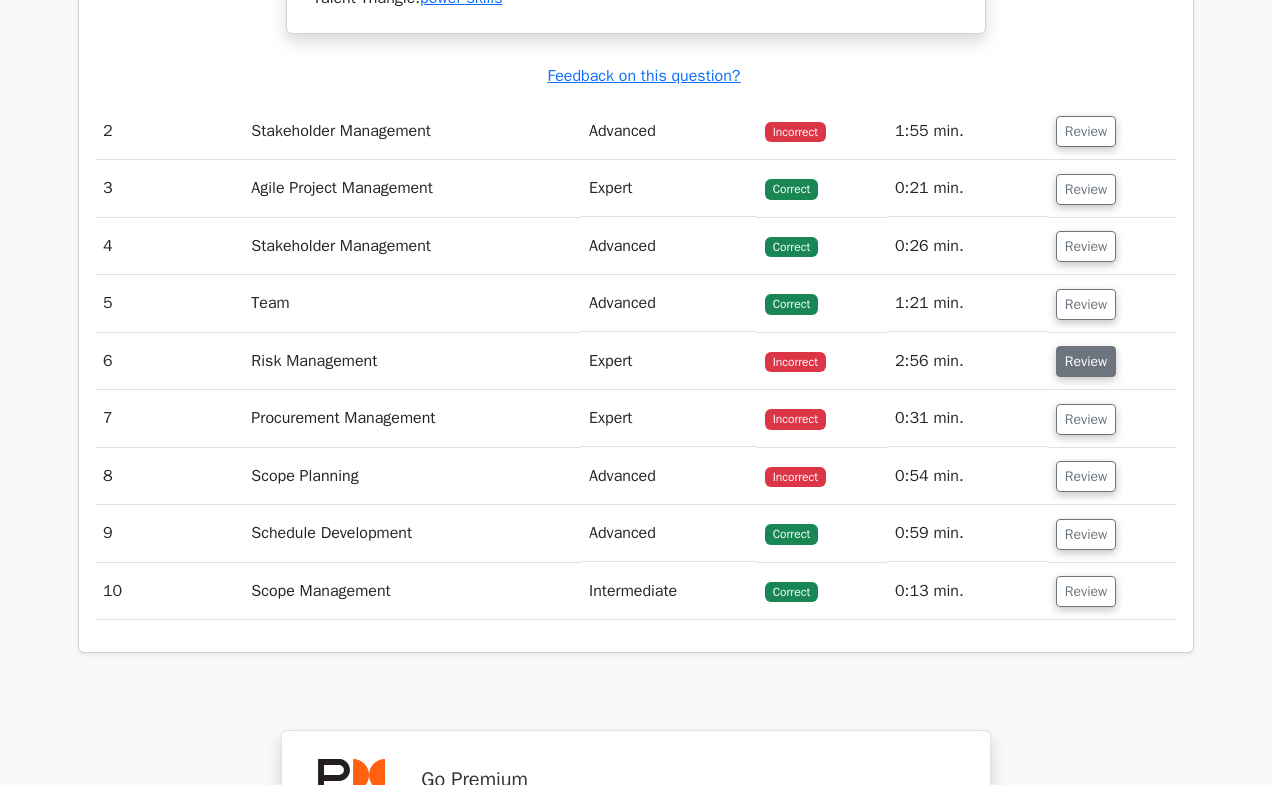 click on "Review" at bounding box center (1086, 361) 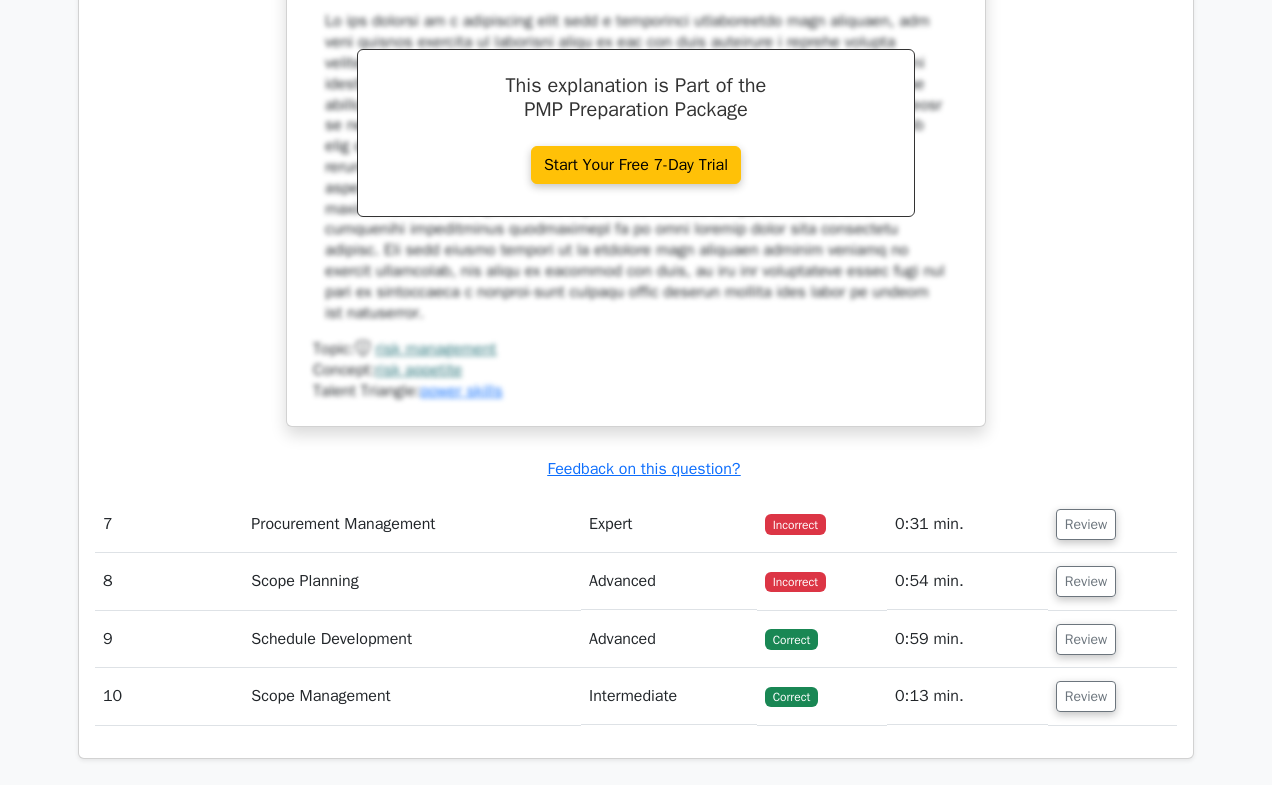 scroll, scrollTop: 3694, scrollLeft: 0, axis: vertical 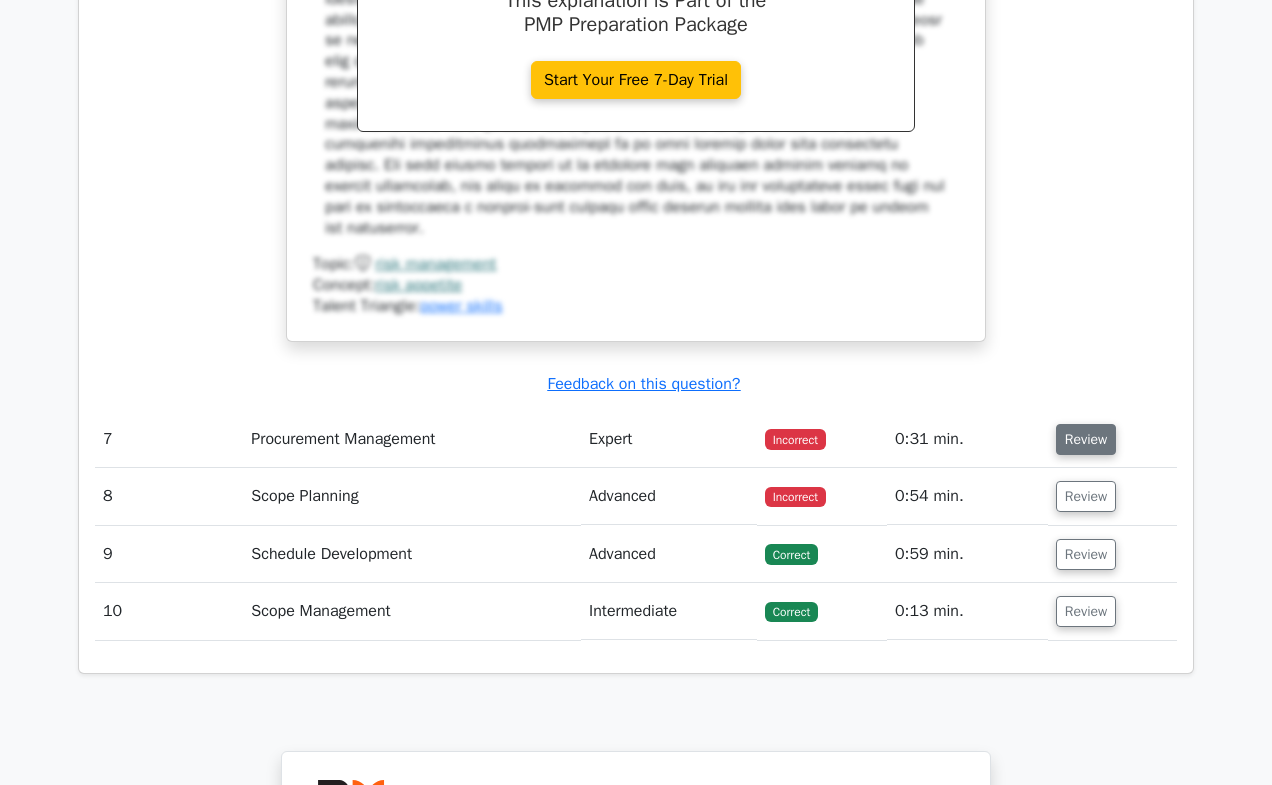 click on "Review" at bounding box center (1086, 439) 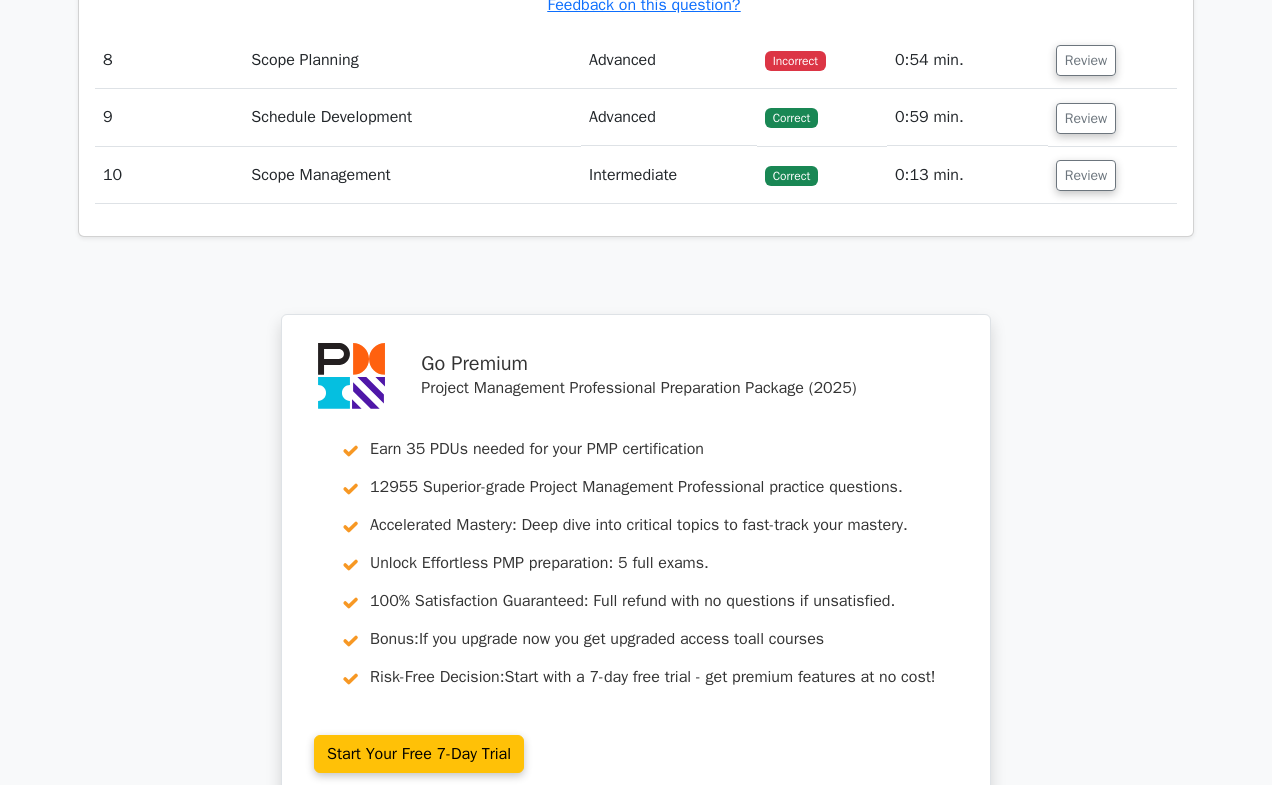 scroll, scrollTop: 4912, scrollLeft: 0, axis: vertical 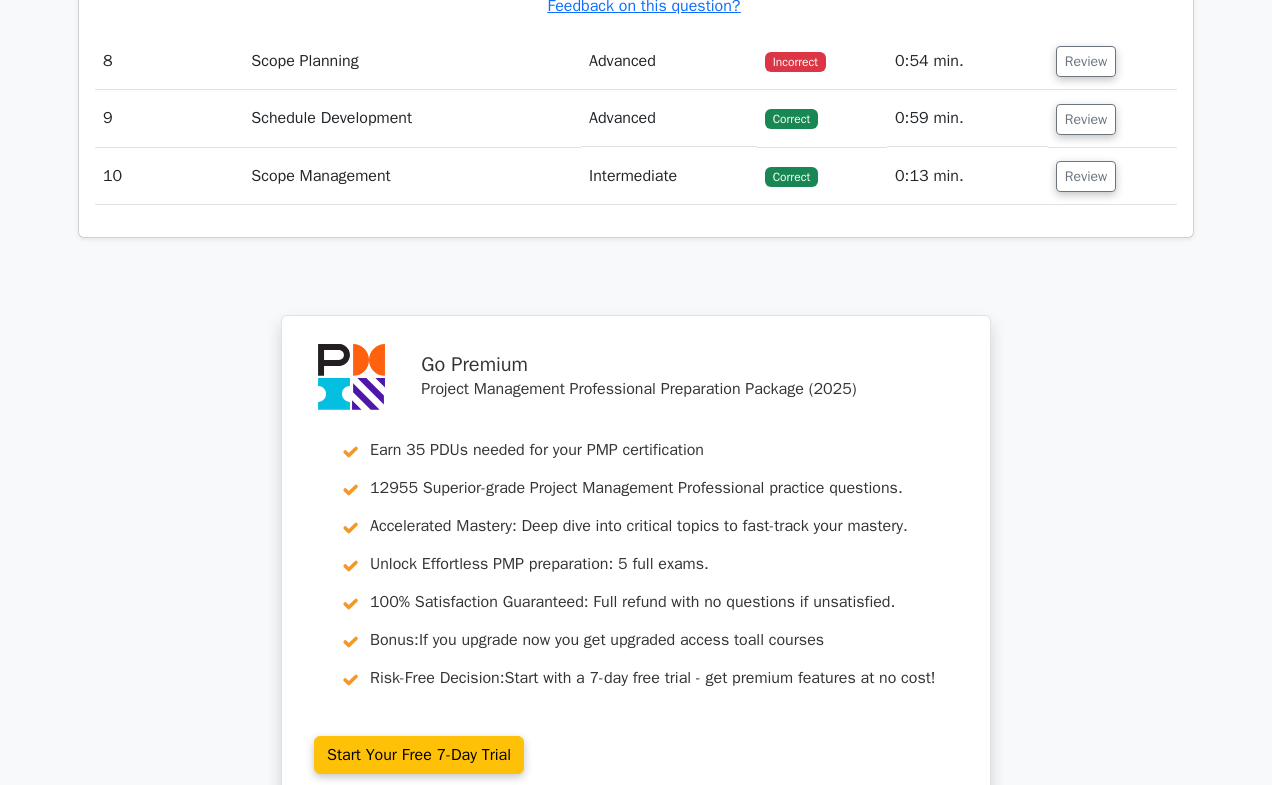 click on "Scope Planning" at bounding box center (412, 61) 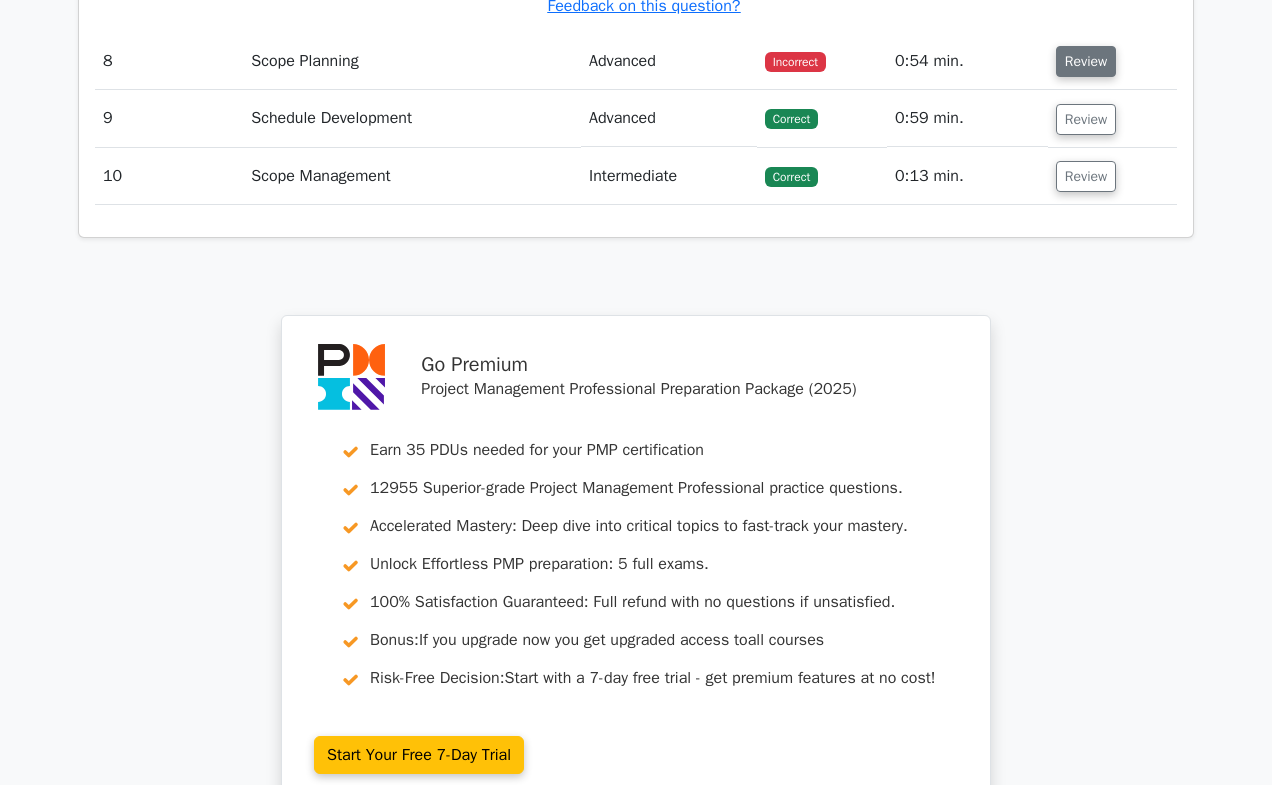 click on "Review" at bounding box center (1086, 61) 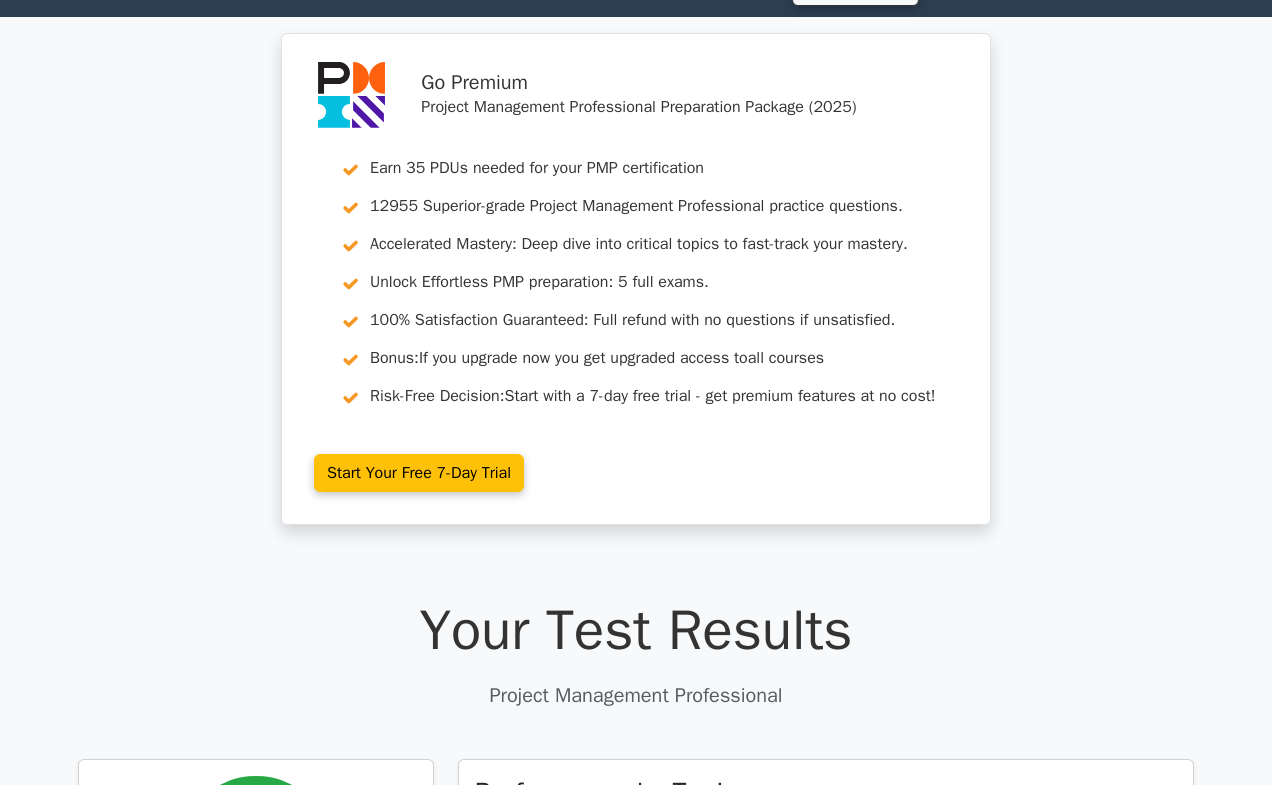 scroll, scrollTop: 0, scrollLeft: 0, axis: both 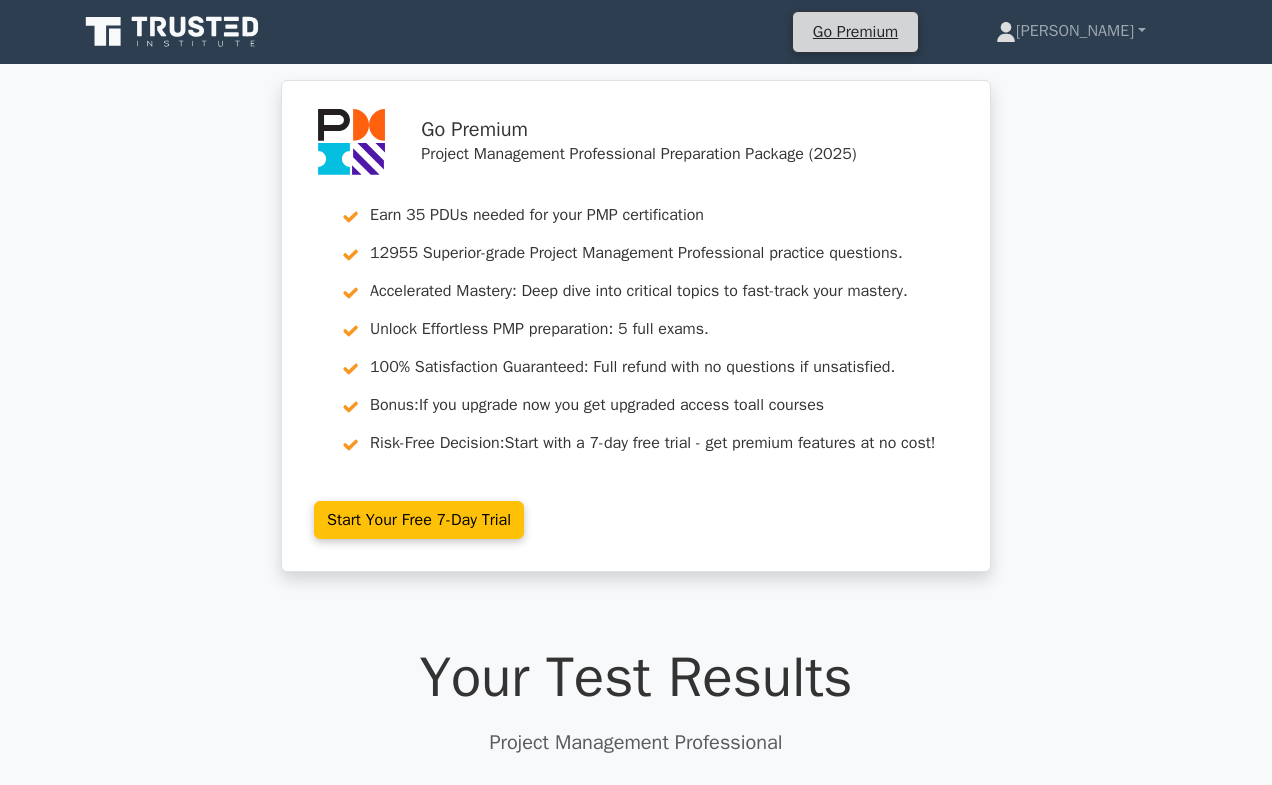 click on "Go Premium" at bounding box center (855, 32) 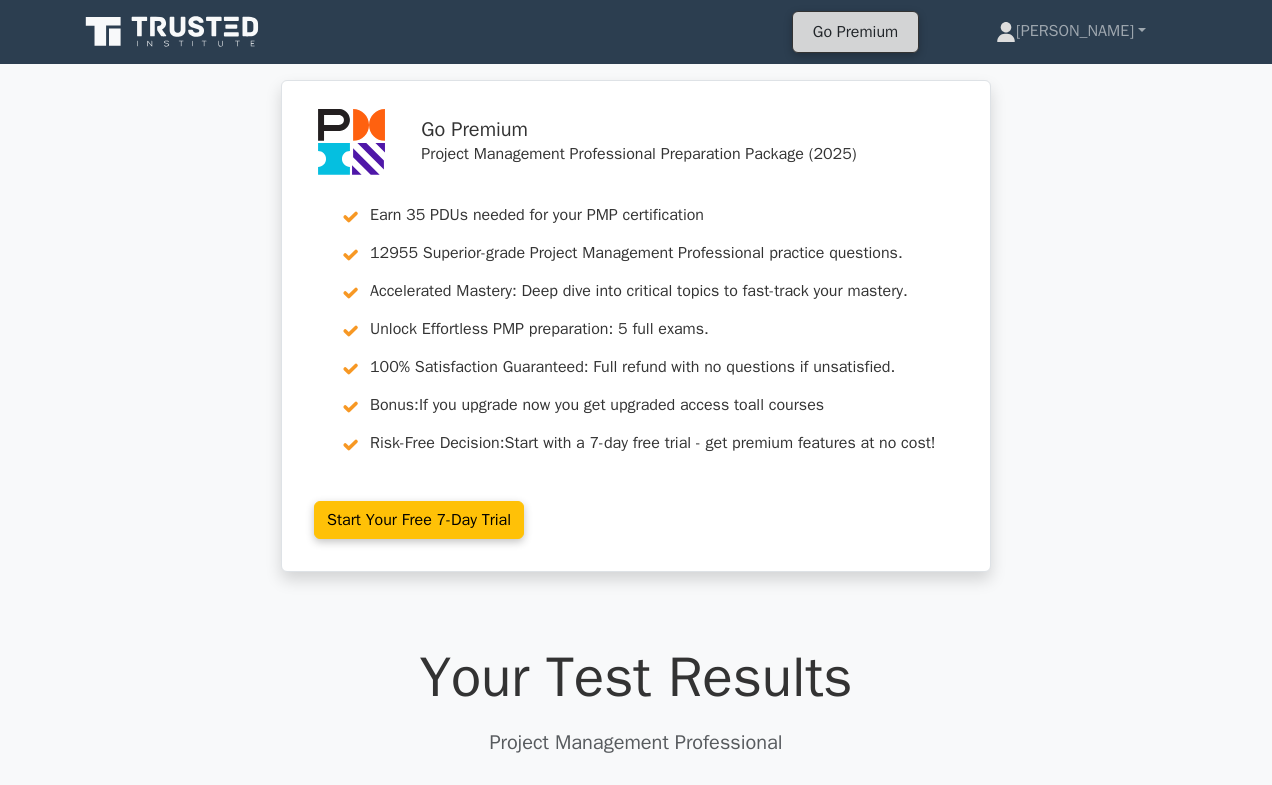 click on "Go Premium" at bounding box center [855, 32] 